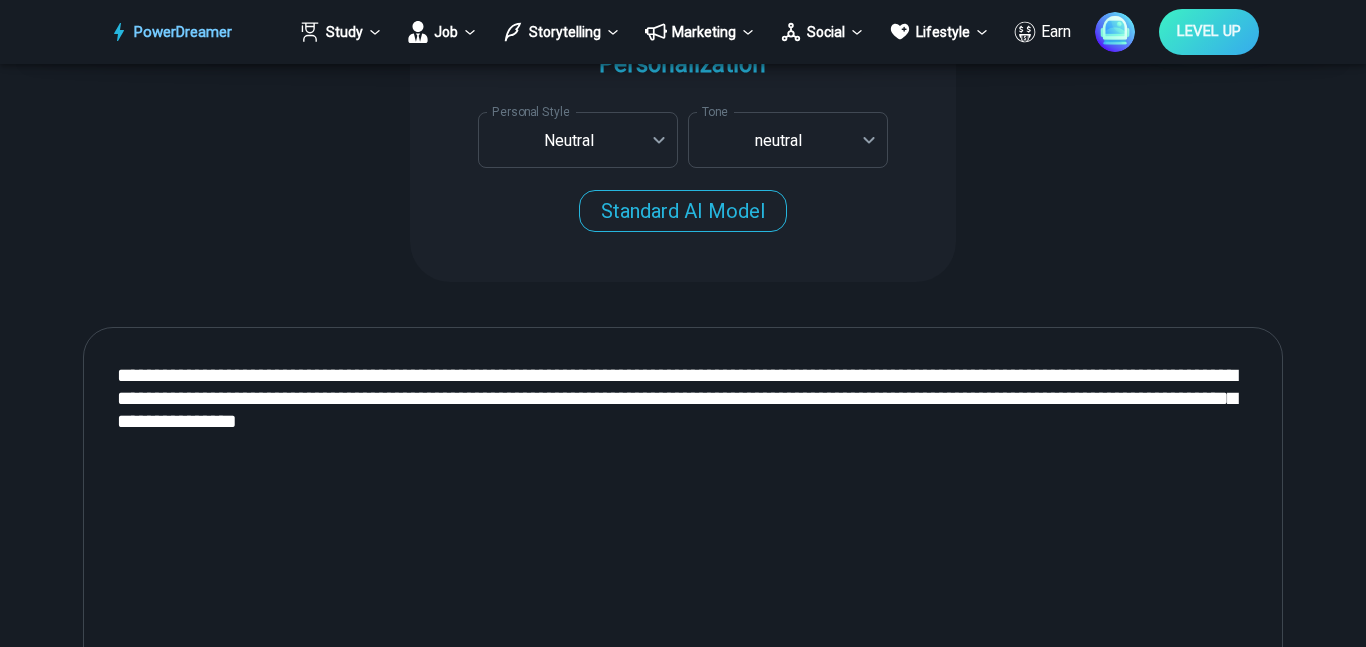 scroll, scrollTop: 654, scrollLeft: 0, axis: vertical 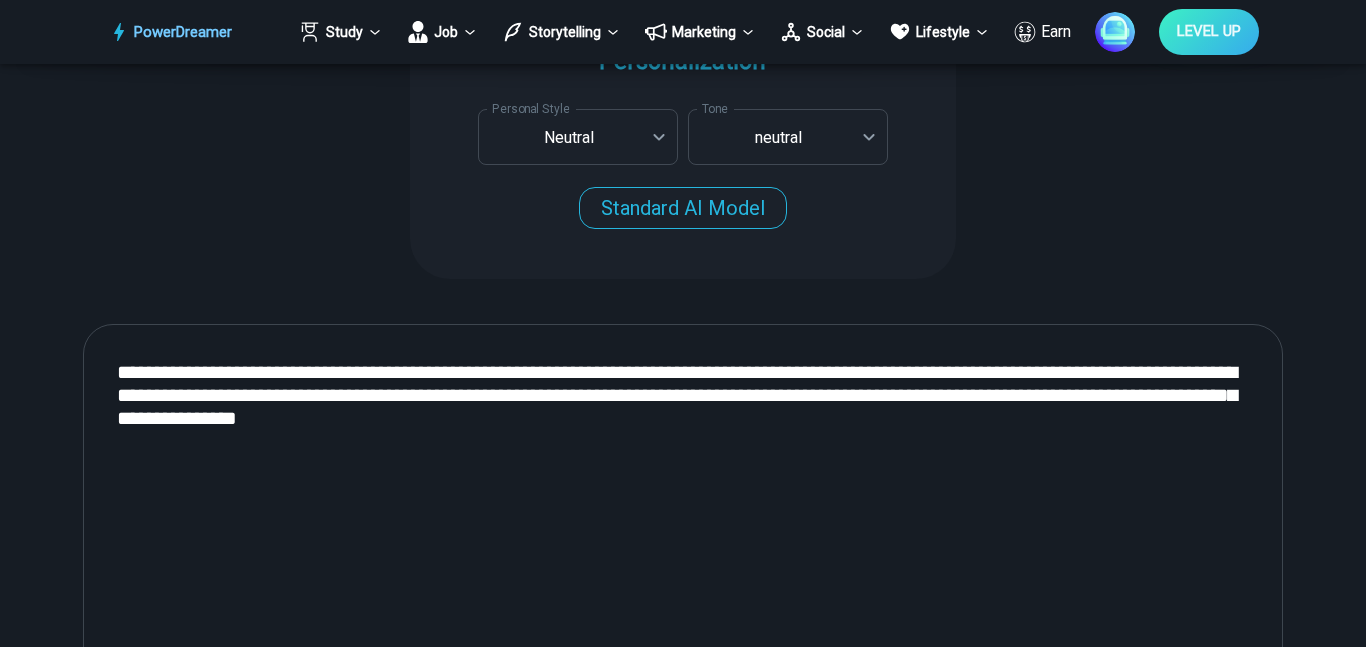 click on "**********" at bounding box center (683, 591) 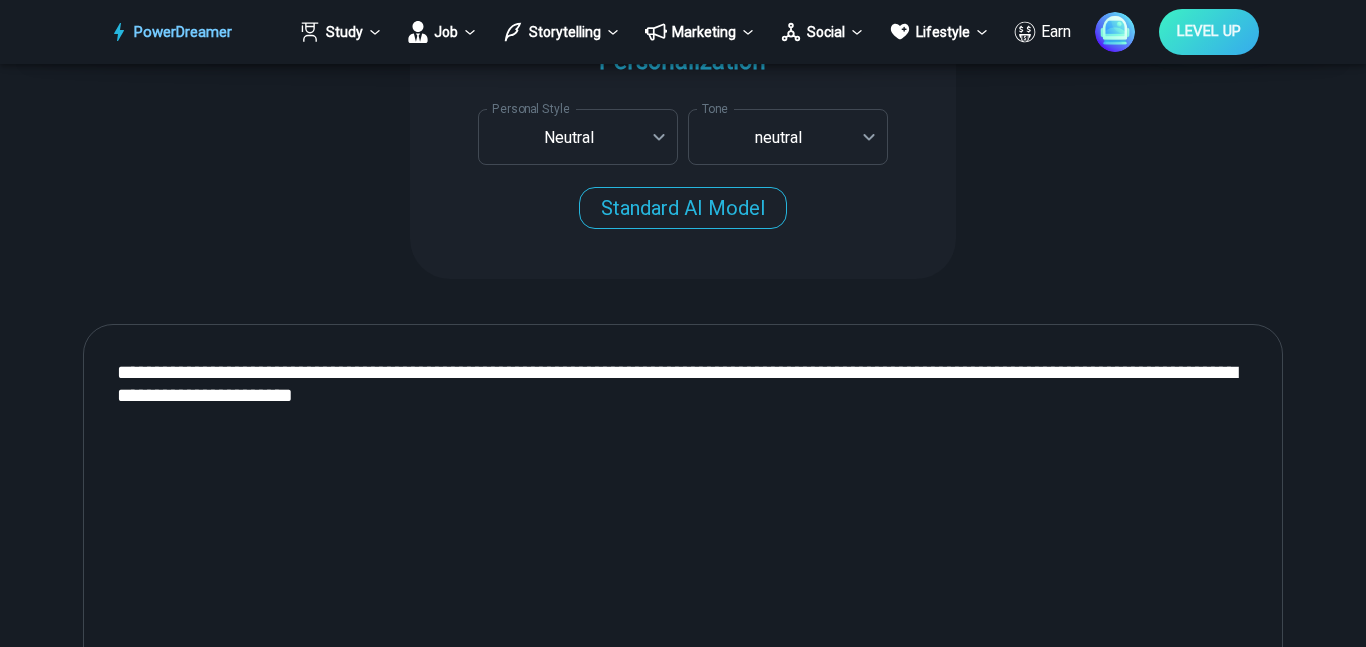 click on "**********" at bounding box center (683, 591) 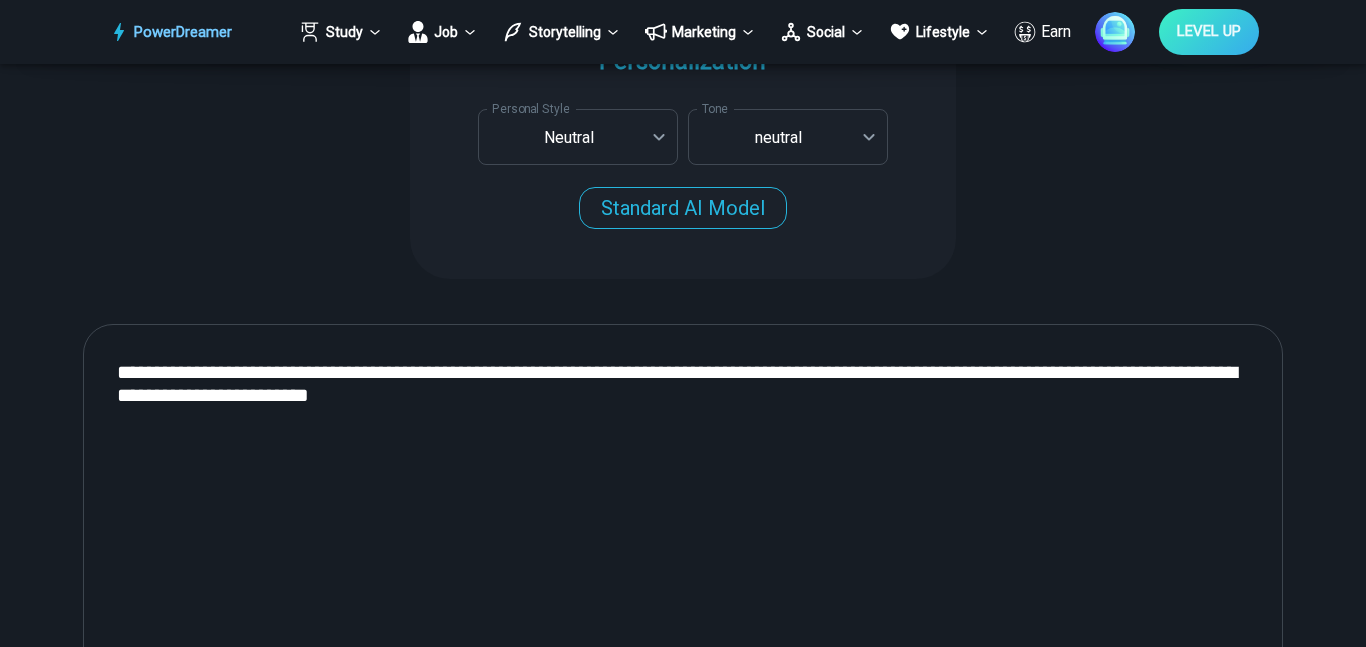 click on "**********" at bounding box center [683, 591] 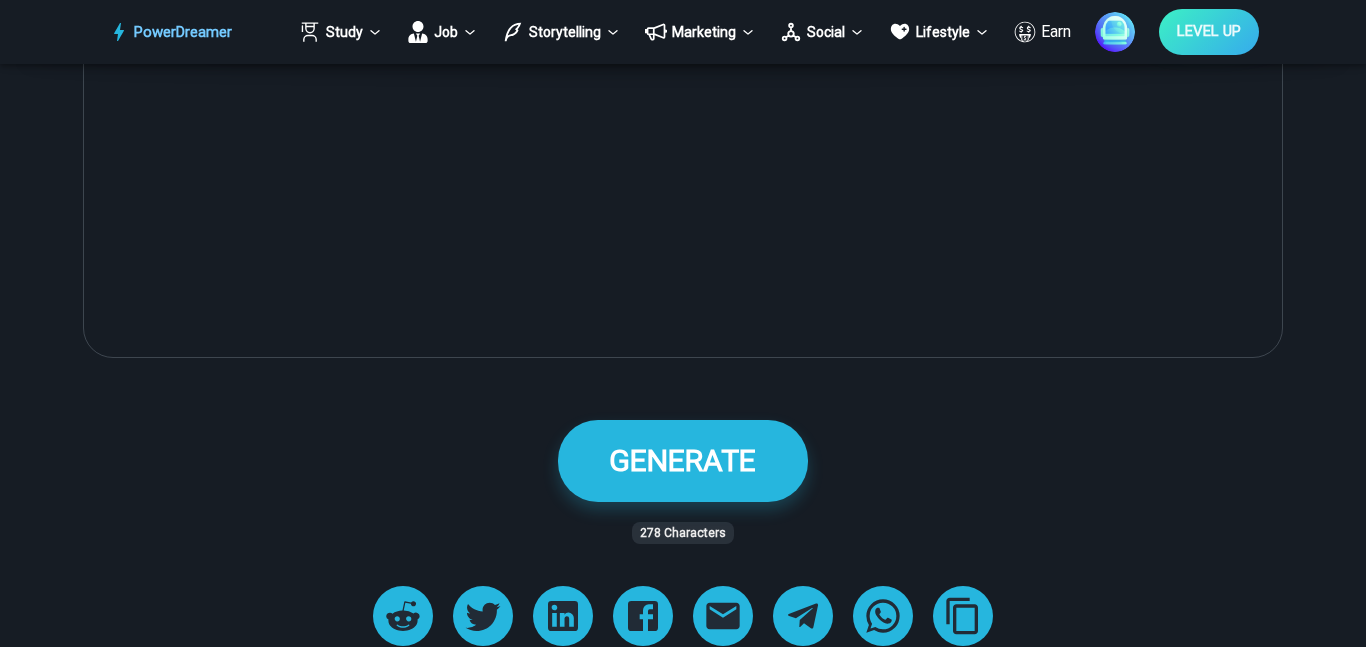 scroll, scrollTop: 1171, scrollLeft: 0, axis: vertical 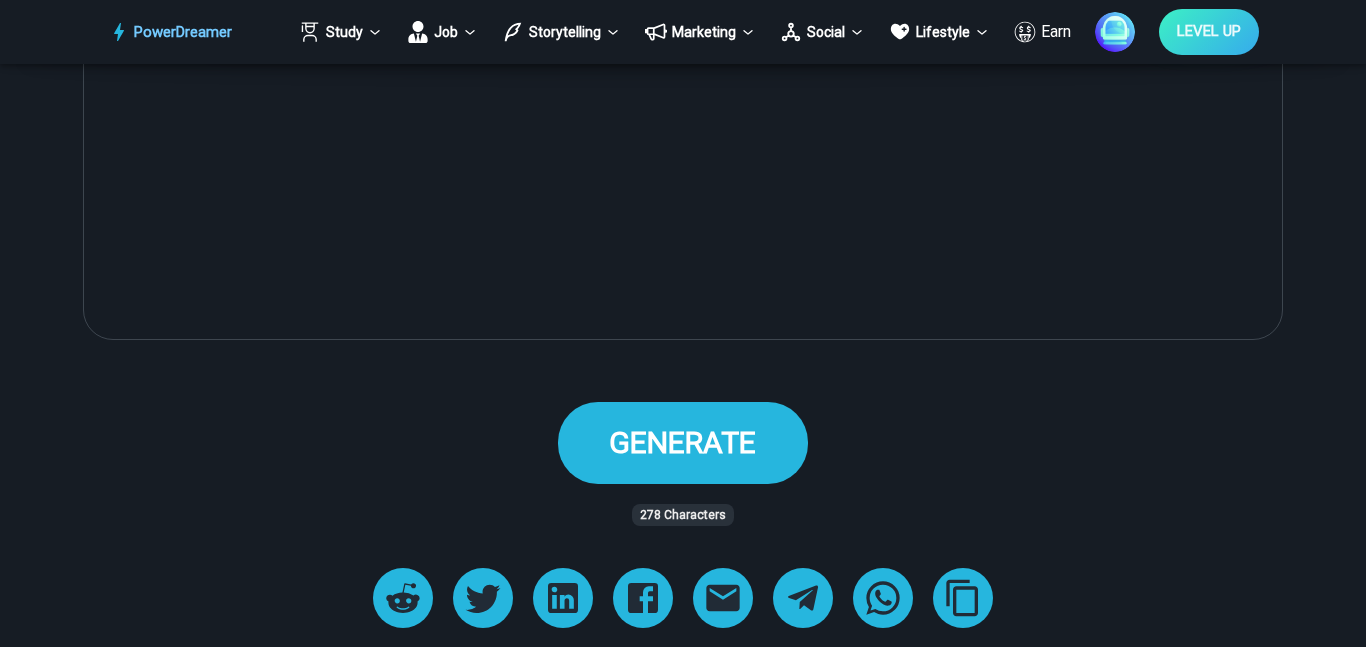 type on "**********" 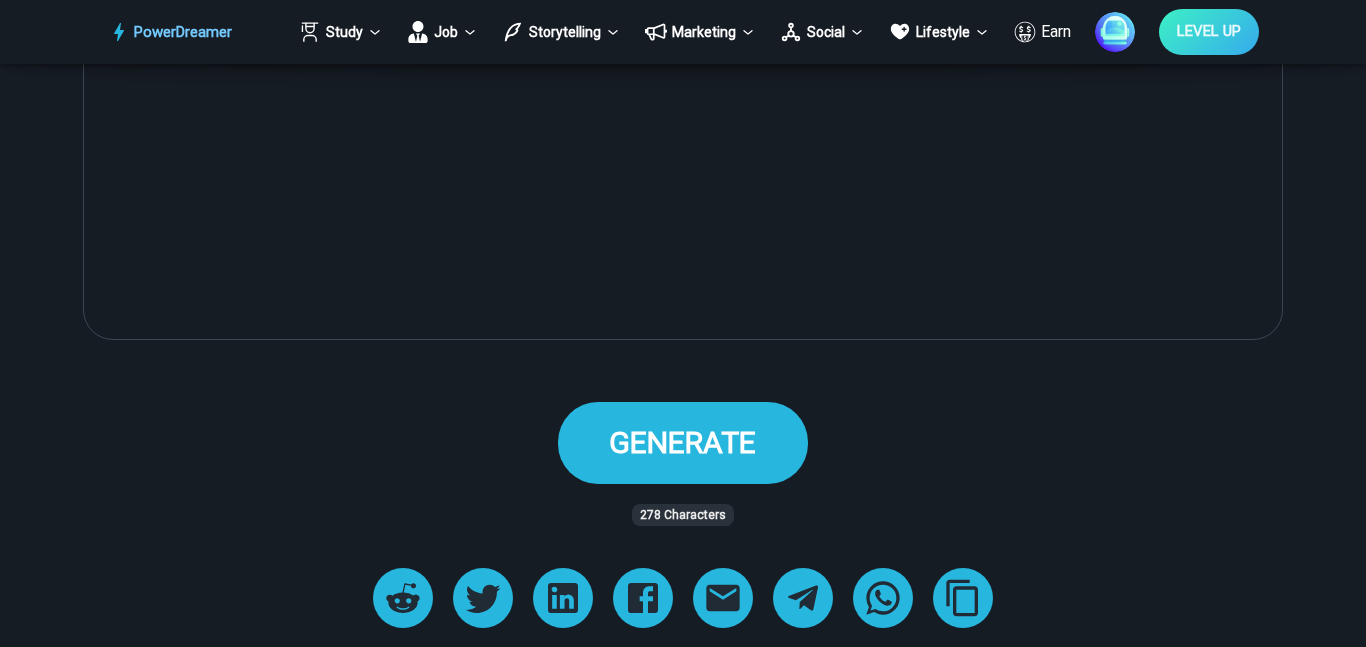 click on "GENERATE" at bounding box center [683, 442] 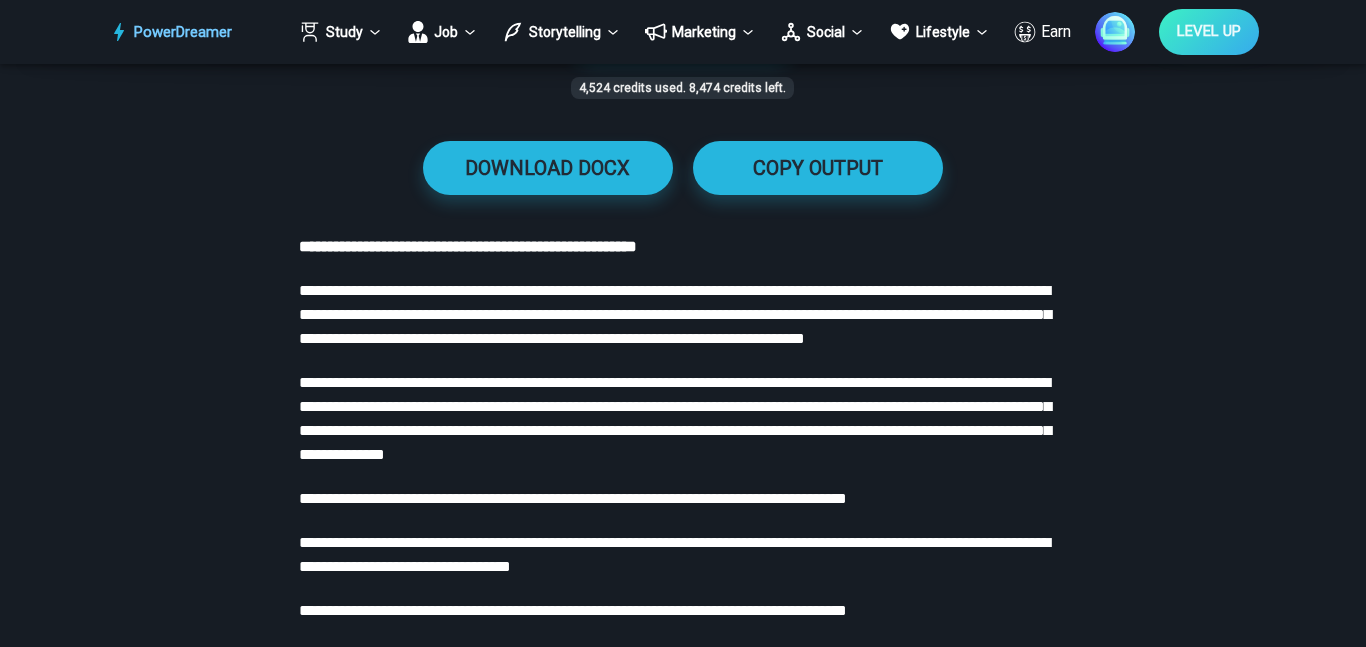scroll, scrollTop: 1602, scrollLeft: 0, axis: vertical 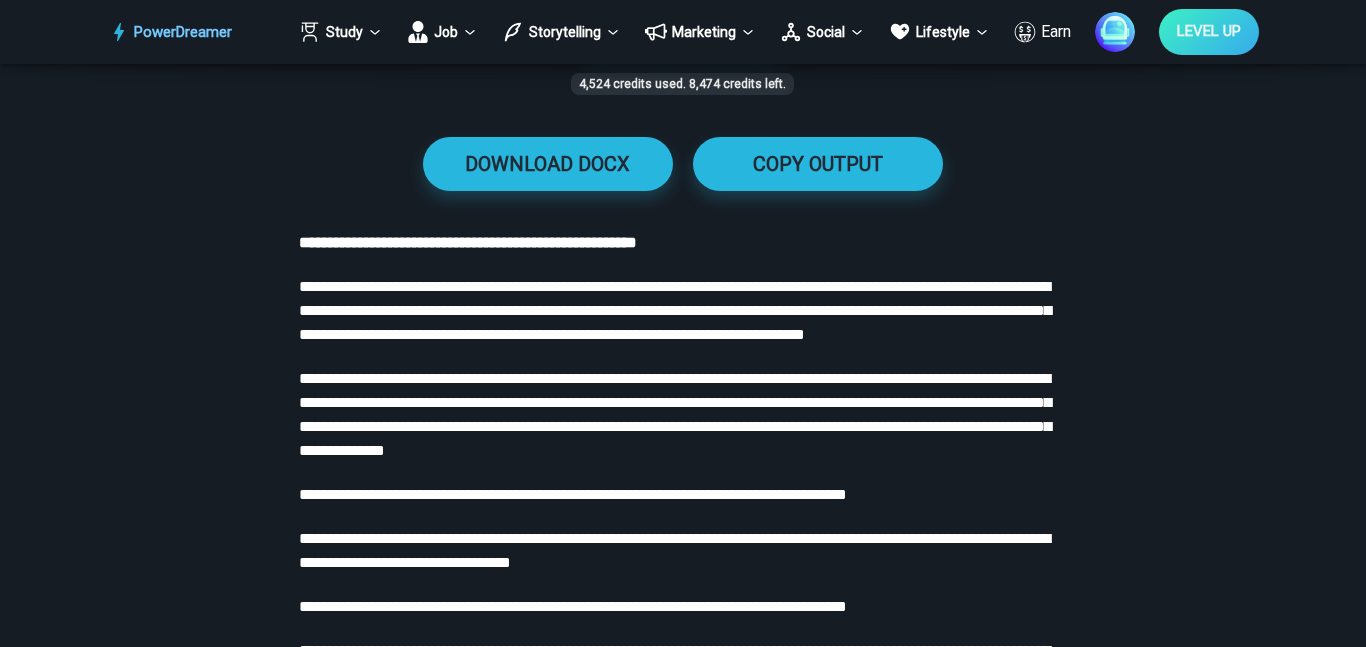 click on "**********" at bounding box center (573, 494) 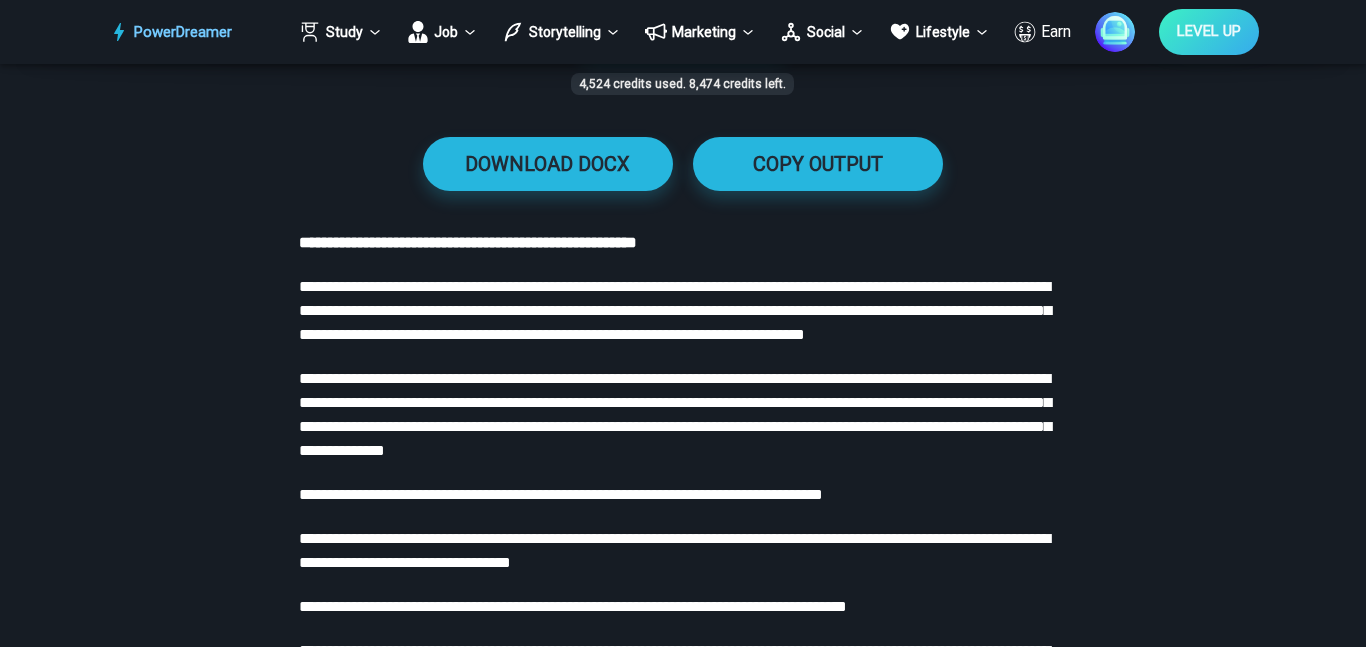 type 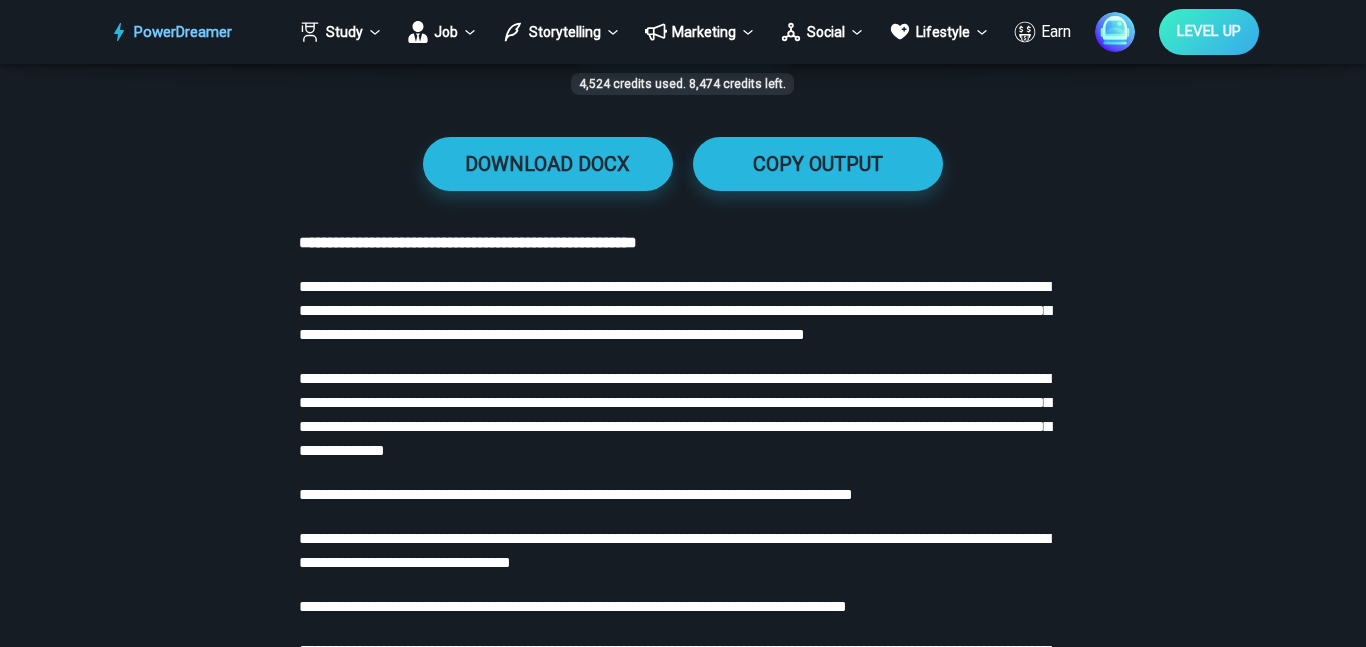 click on "**********" at bounding box center [682, 343] 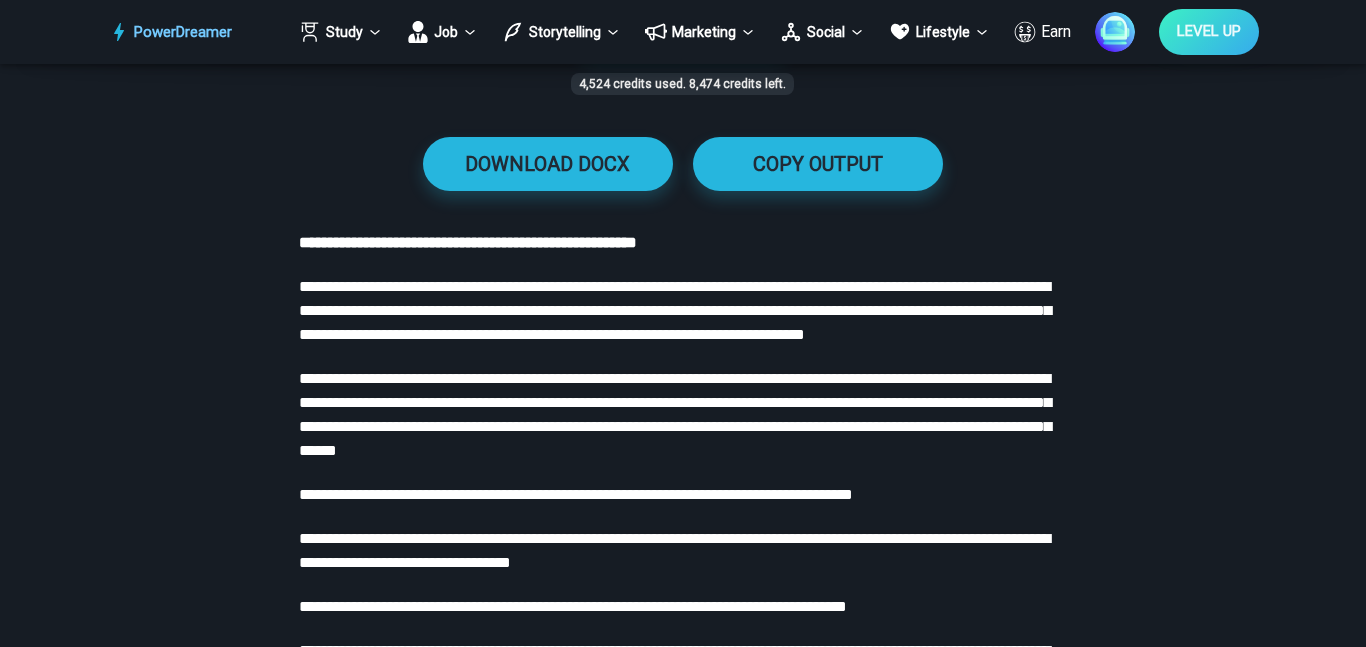 click on "**********" at bounding box center [675, 414] 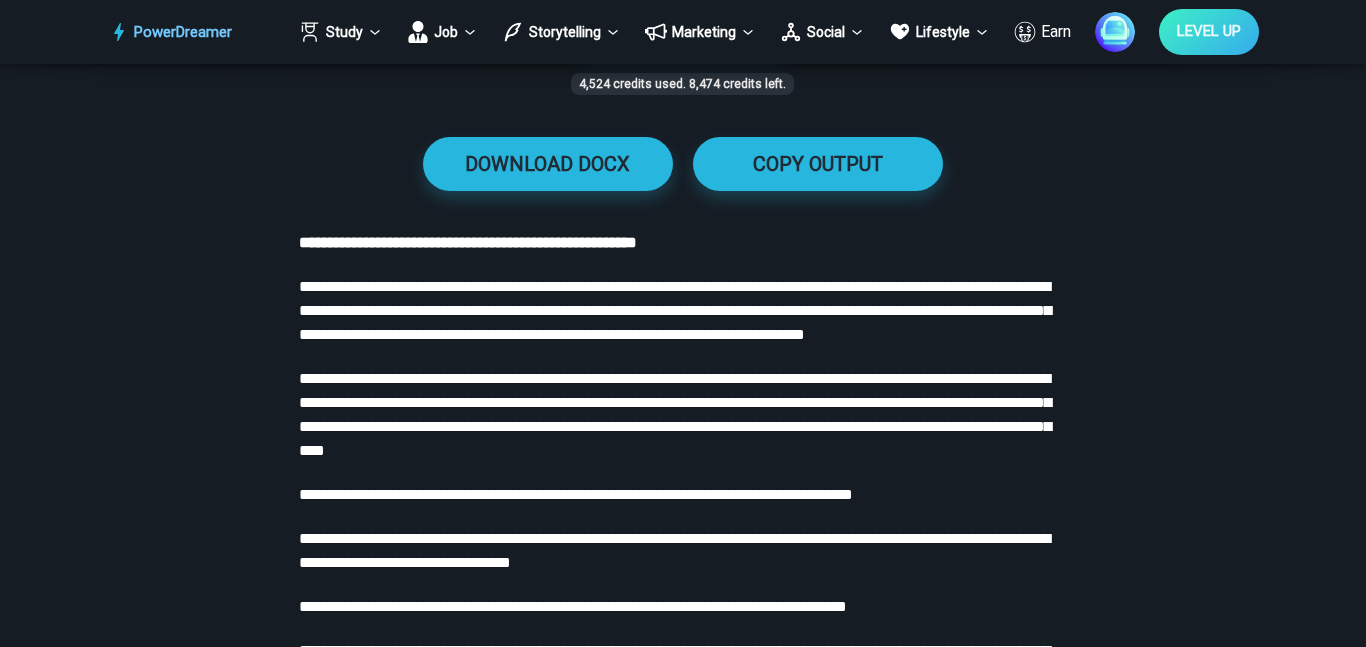 click on "**********" at bounding box center [683, 960] 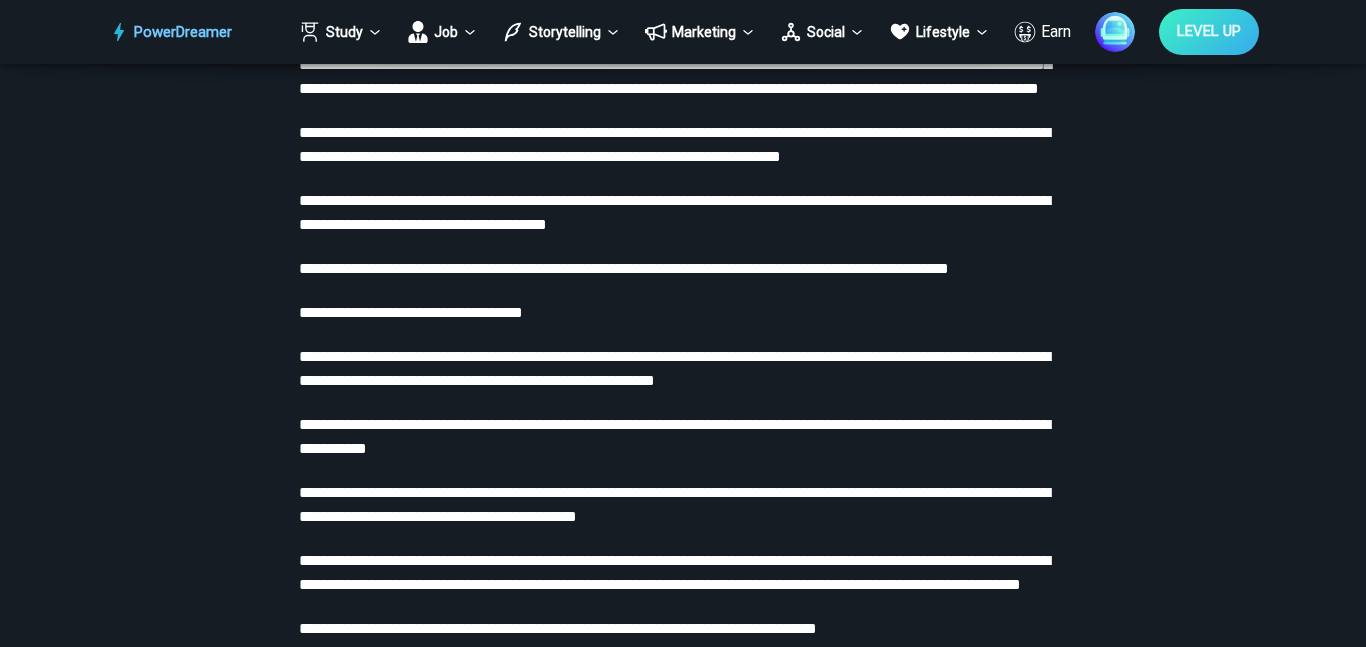 scroll, scrollTop: 2446, scrollLeft: 0, axis: vertical 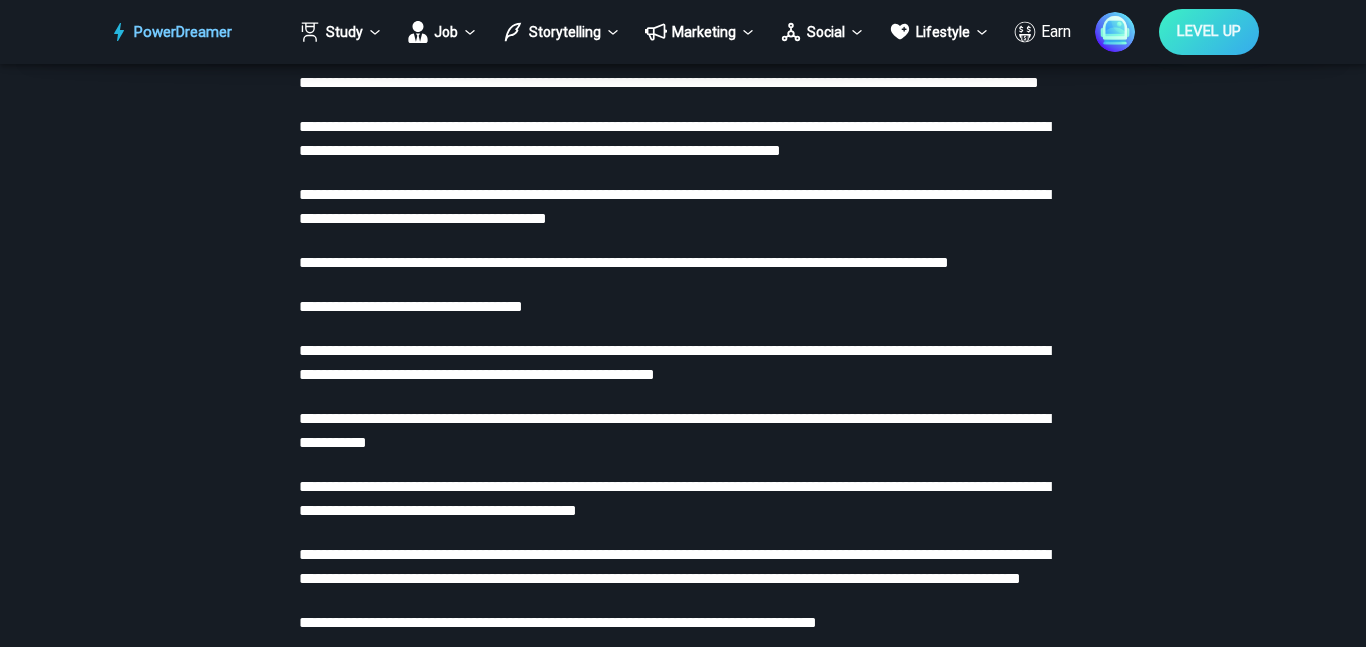 click on "**********" at bounding box center (674, 362) 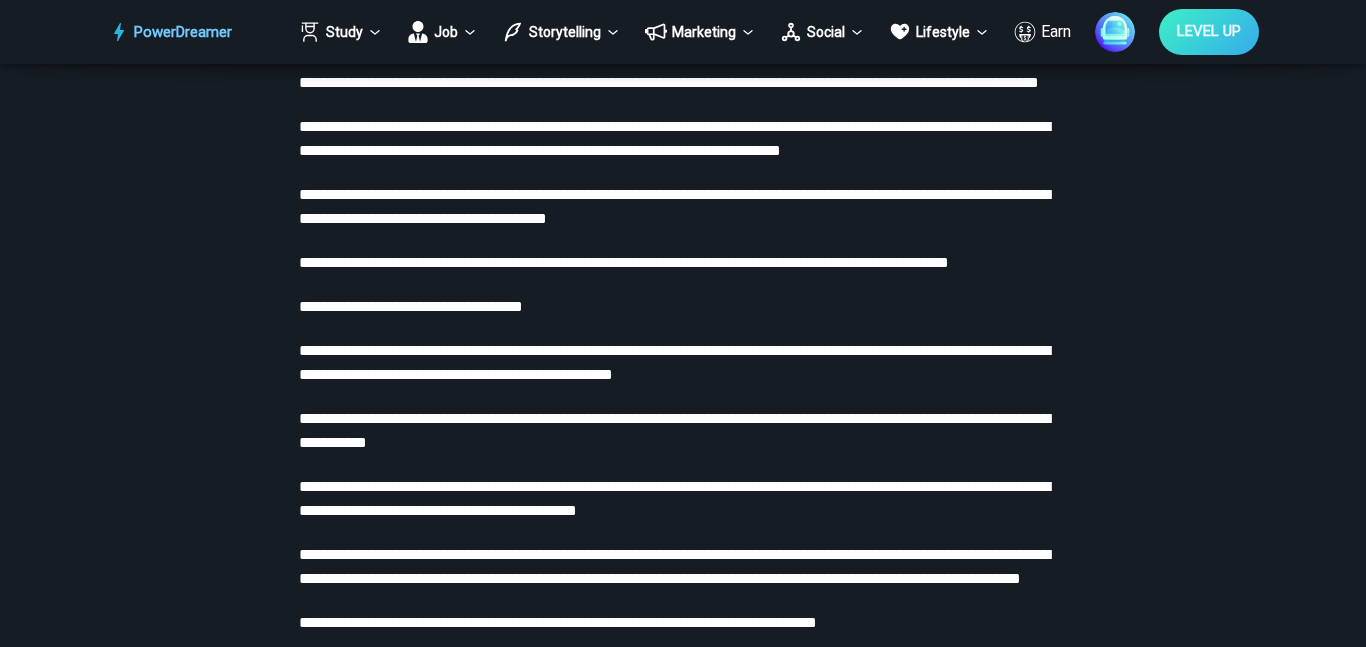 click on "**********" at bounding box center [682, -501] 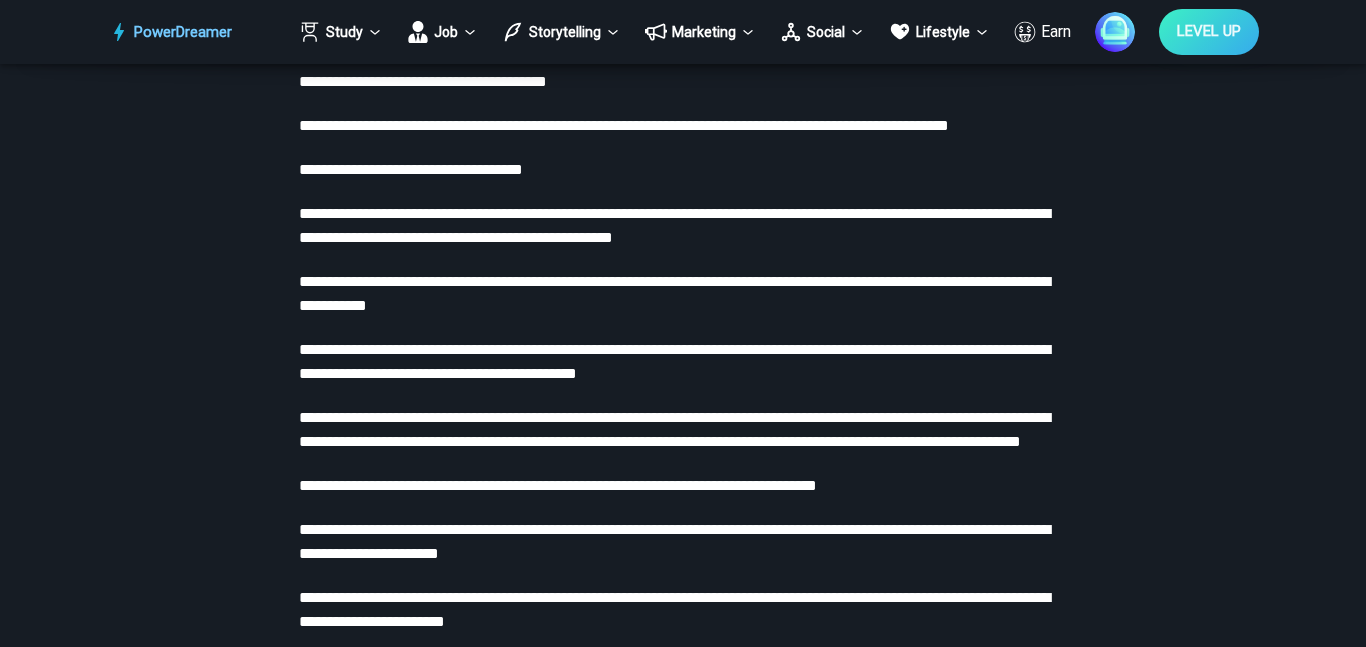 scroll, scrollTop: 2585, scrollLeft: 0, axis: vertical 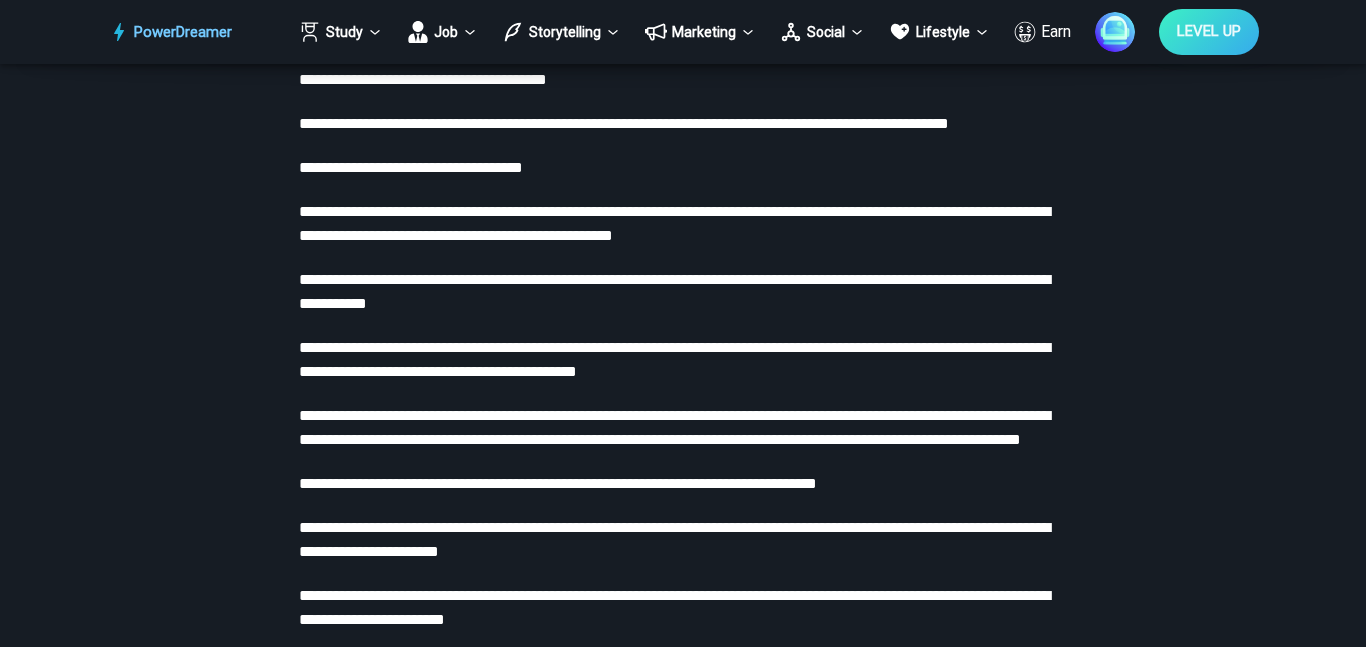 click on "**********" at bounding box center [682, -640] 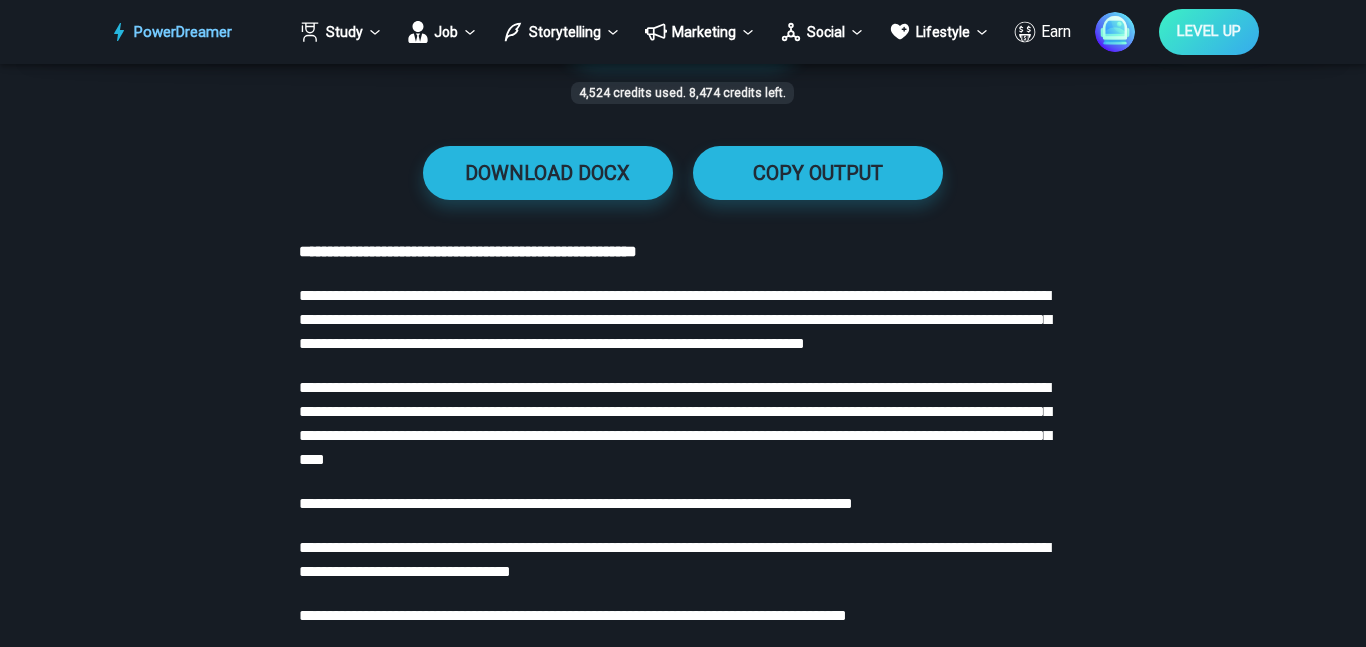 scroll, scrollTop: 1586, scrollLeft: 0, axis: vertical 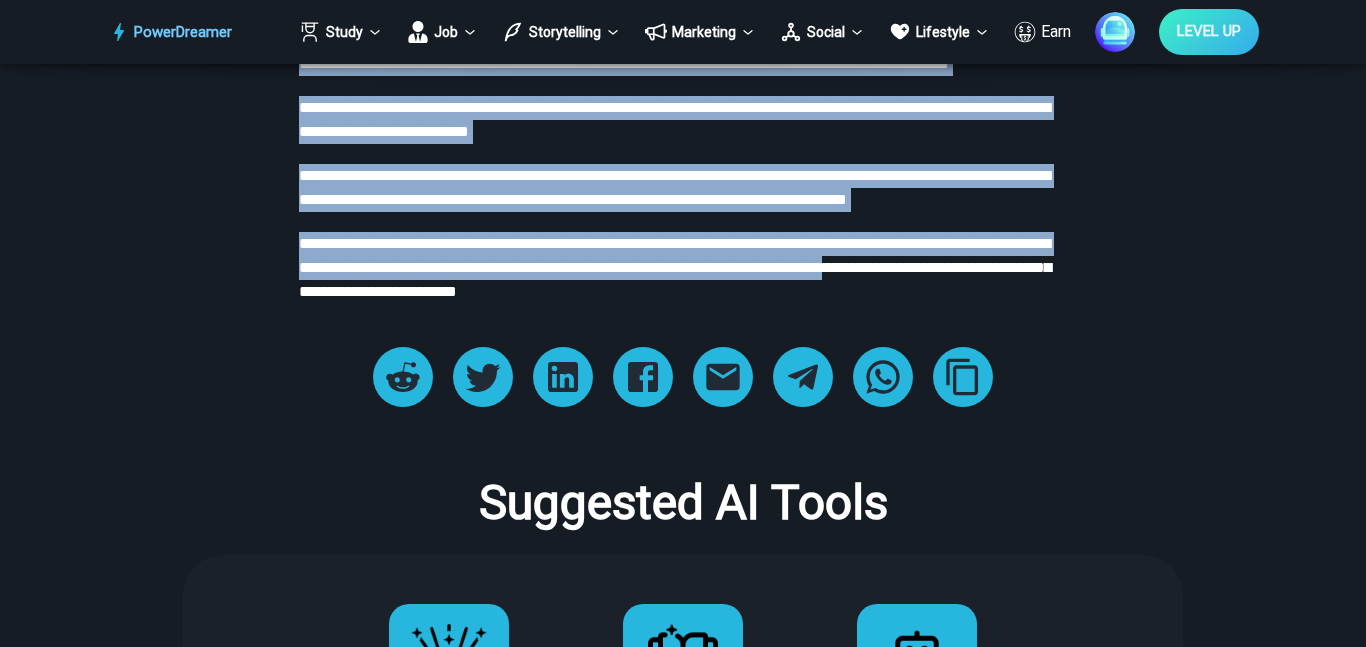 drag, startPoint x: 486, startPoint y: 255, endPoint x: 1025, endPoint y: 392, distance: 556.1385 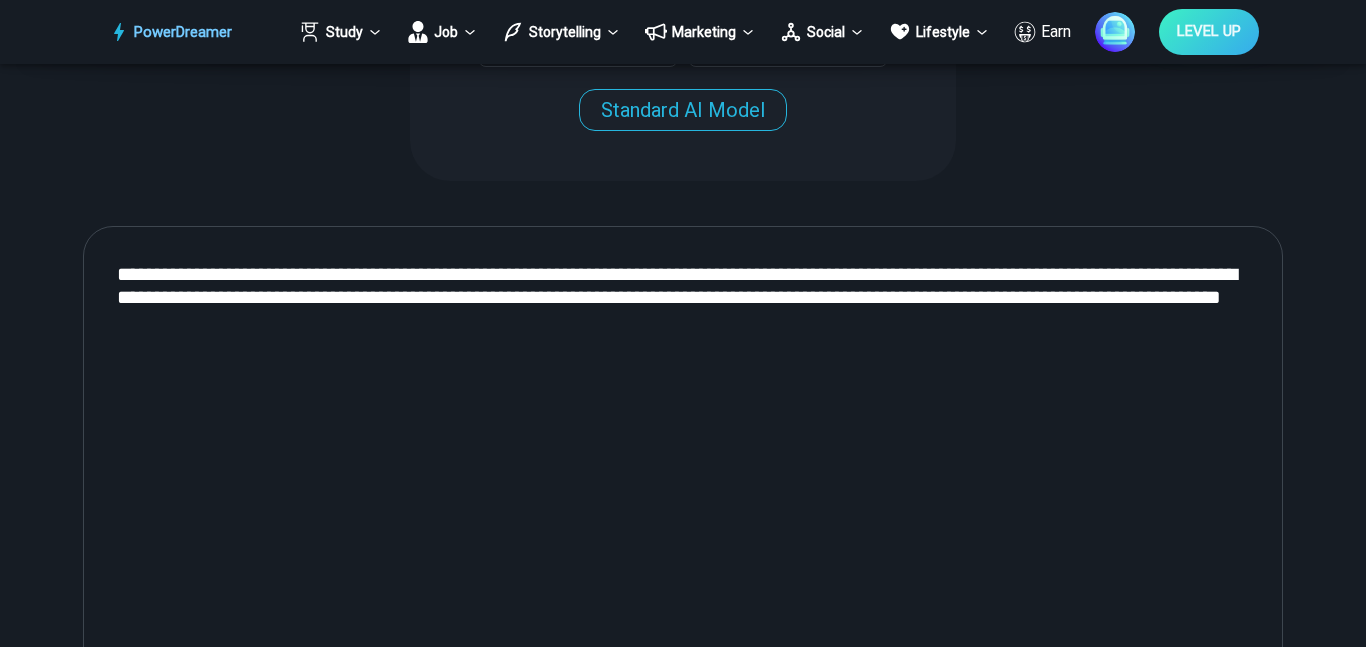 scroll, scrollTop: 775, scrollLeft: 0, axis: vertical 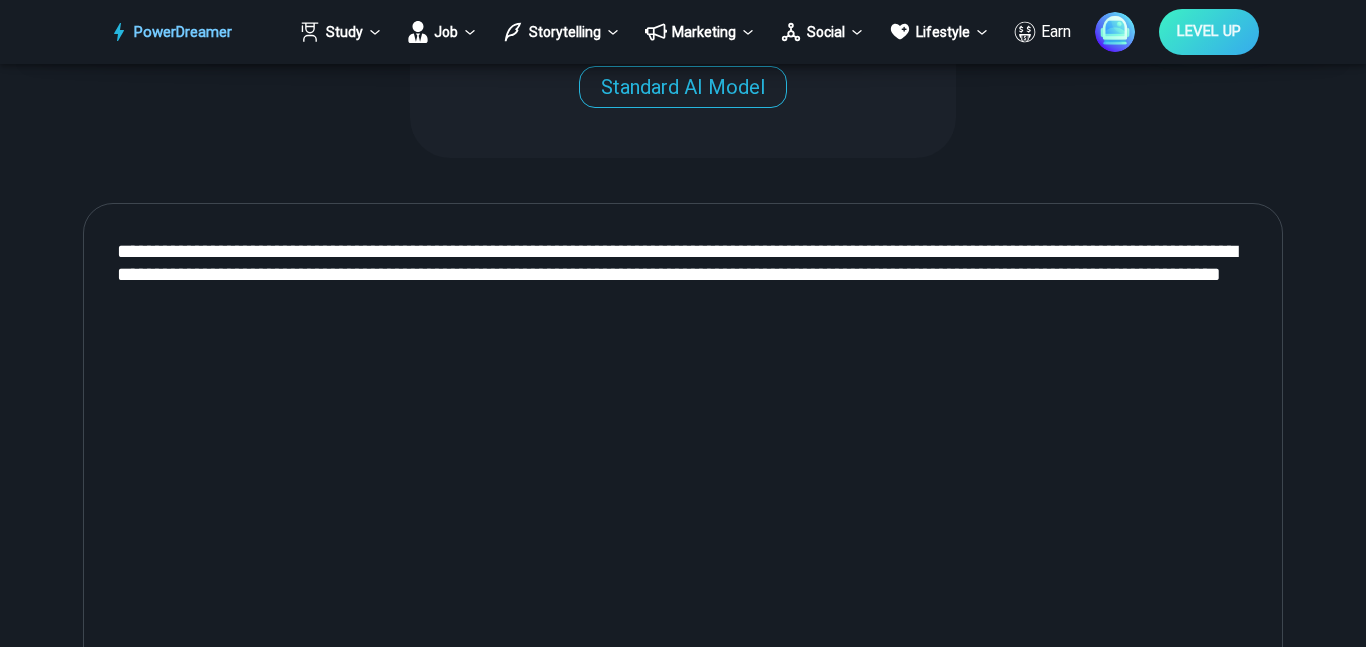 click on "**********" at bounding box center (683, 470) 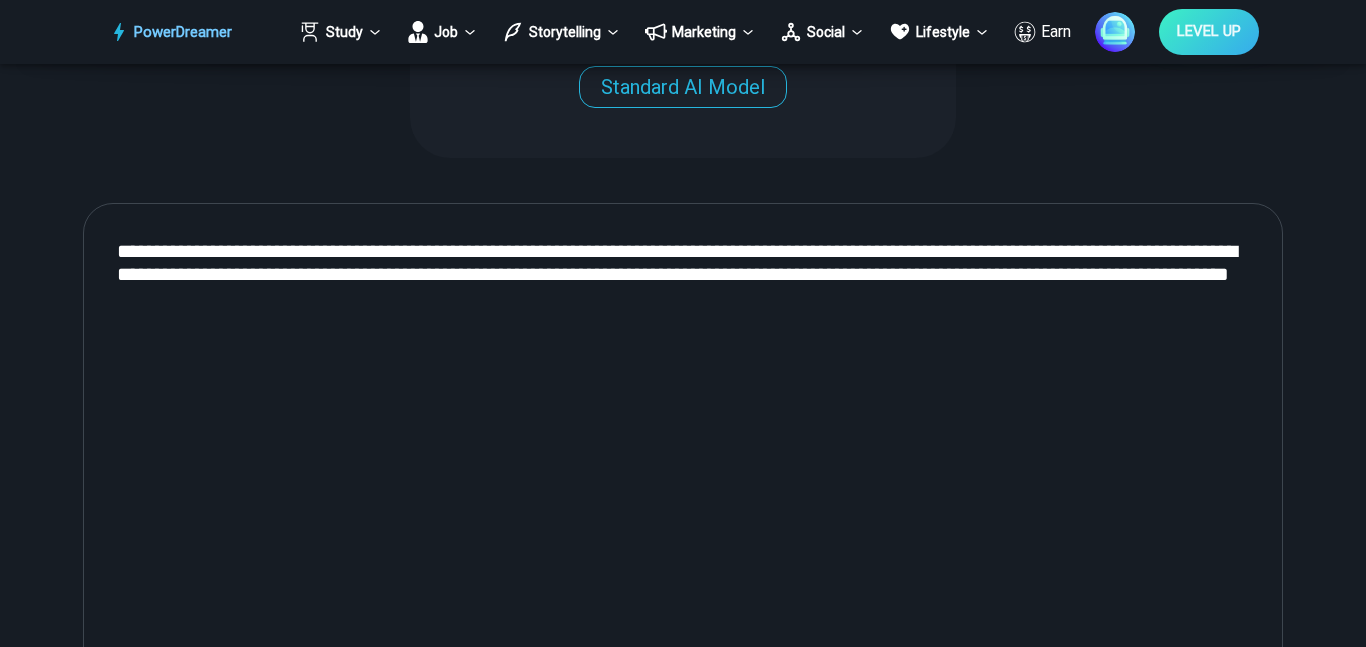 click on "**********" at bounding box center (683, 470) 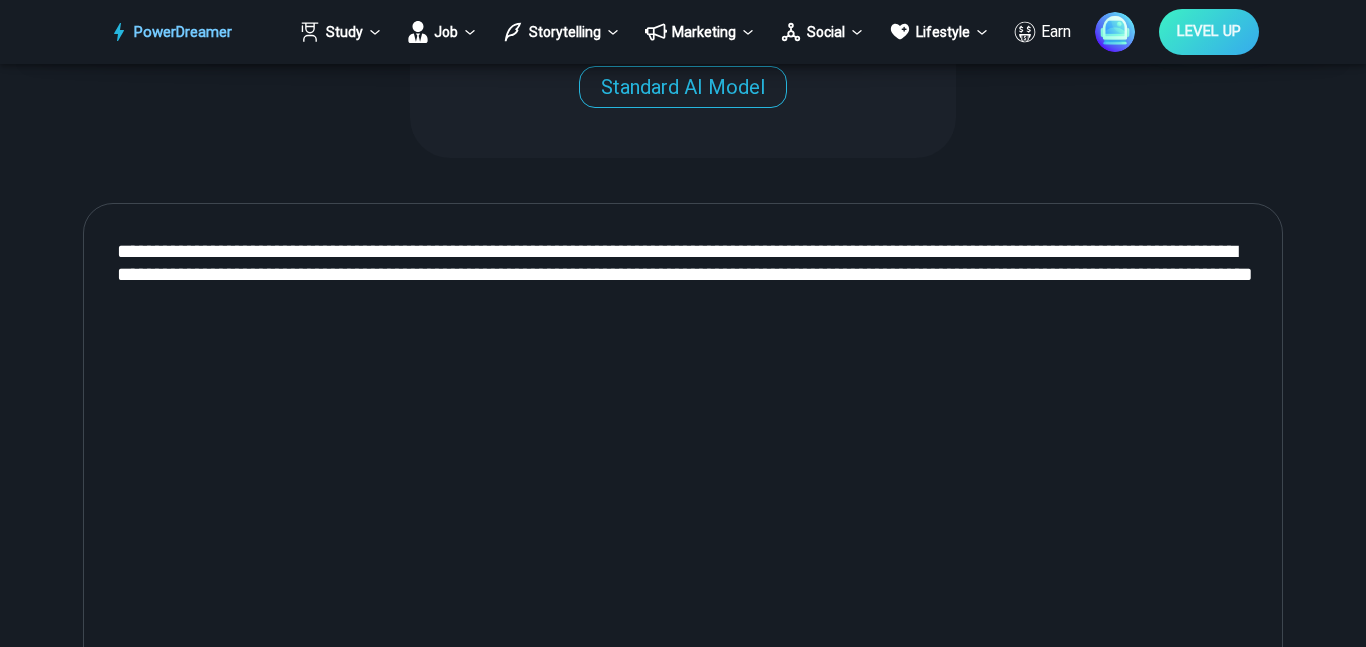 drag, startPoint x: 628, startPoint y: 267, endPoint x: 1323, endPoint y: 304, distance: 695.9842 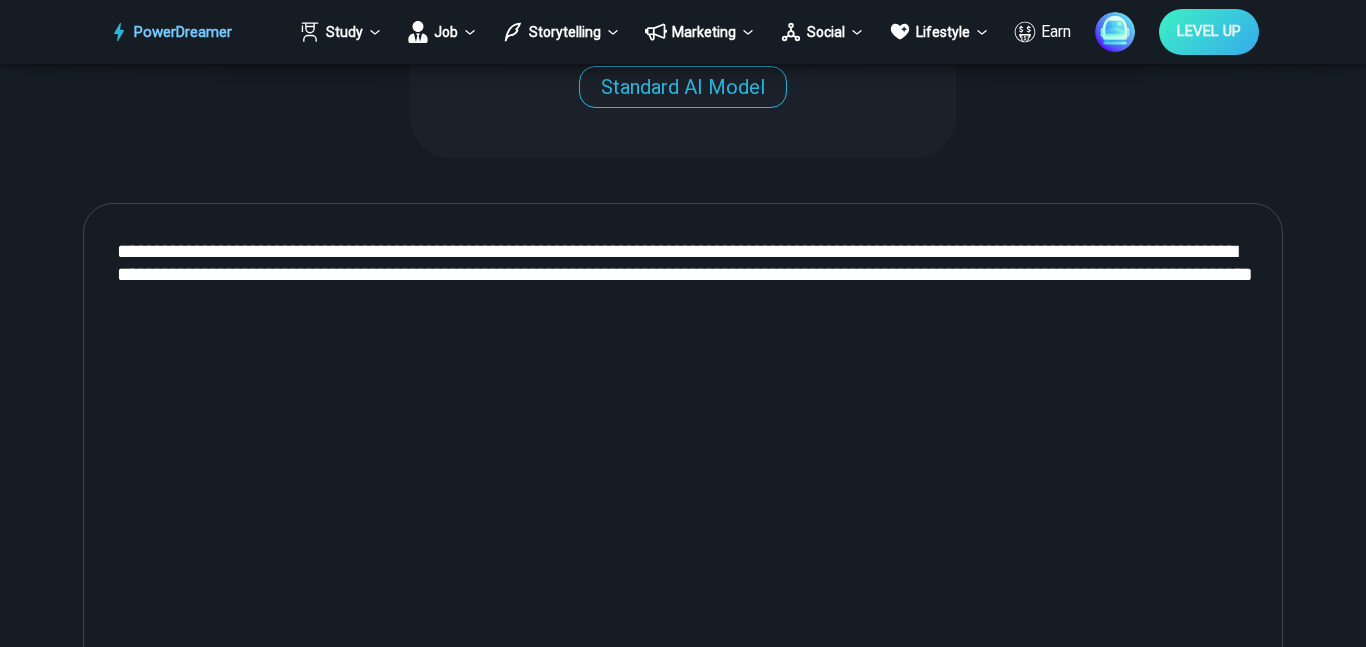 click on "**********" at bounding box center [683, 1787] 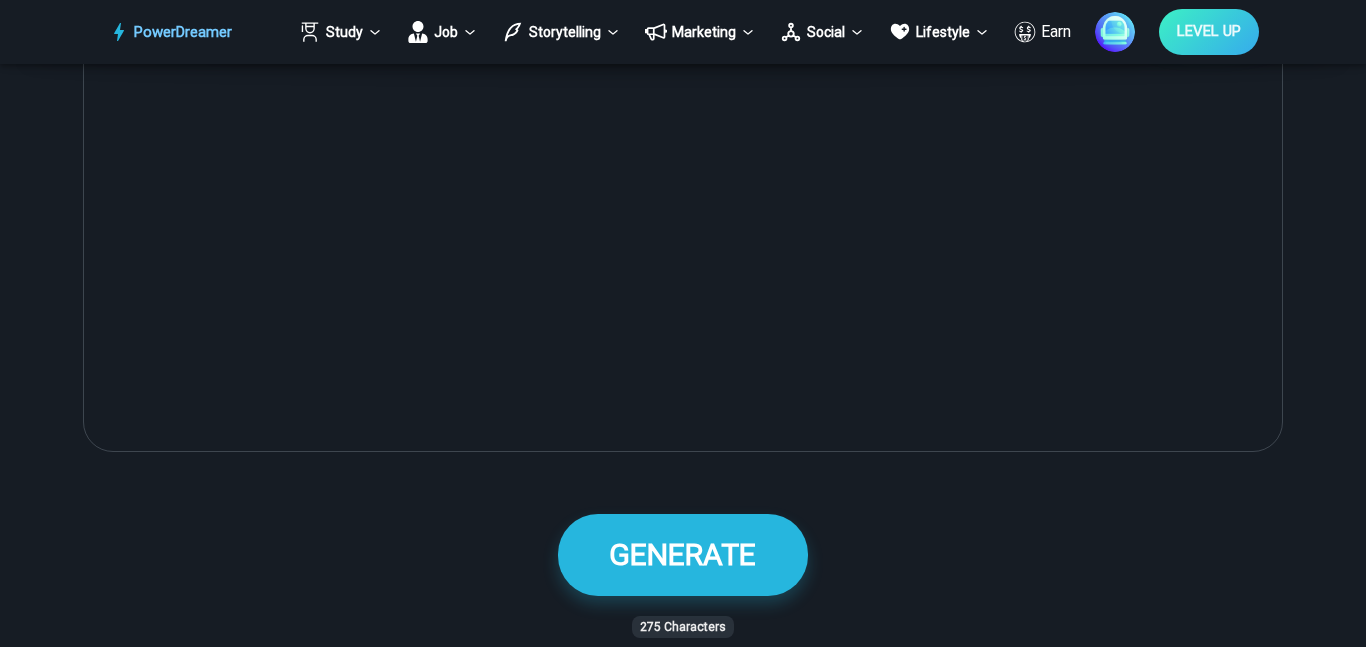scroll, scrollTop: 1062, scrollLeft: 0, axis: vertical 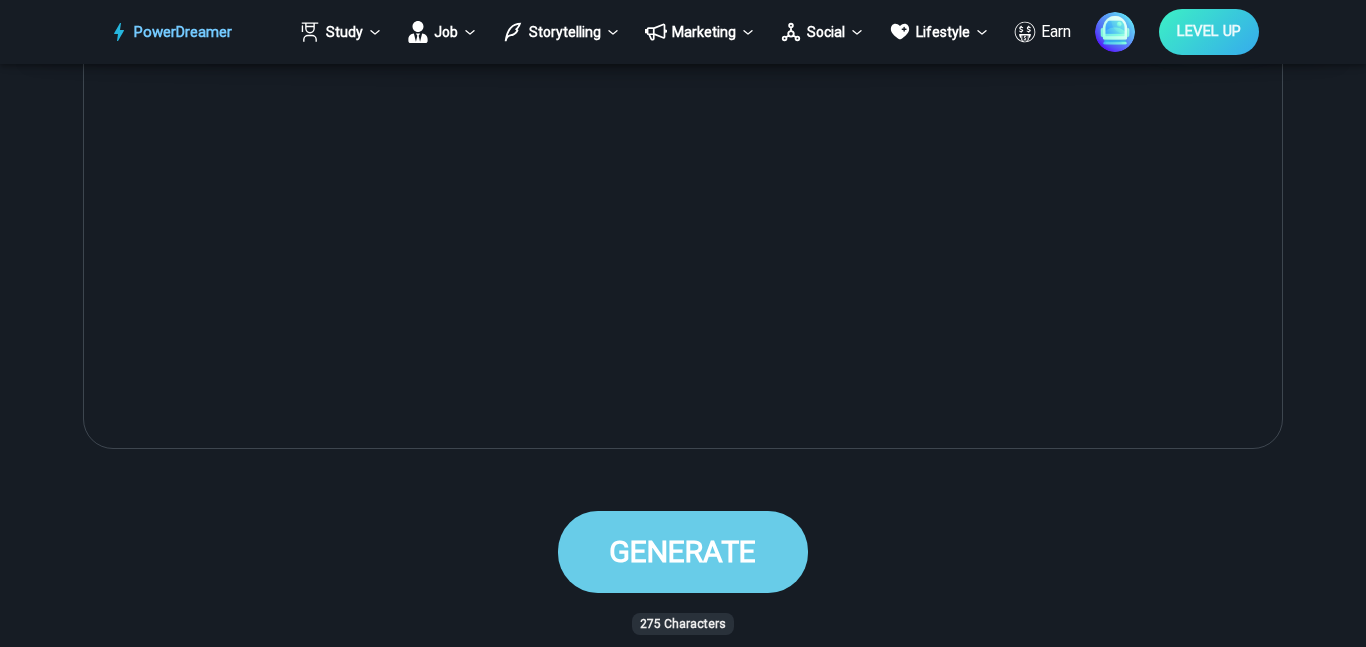 click on "GENERATE" at bounding box center (682, 551) 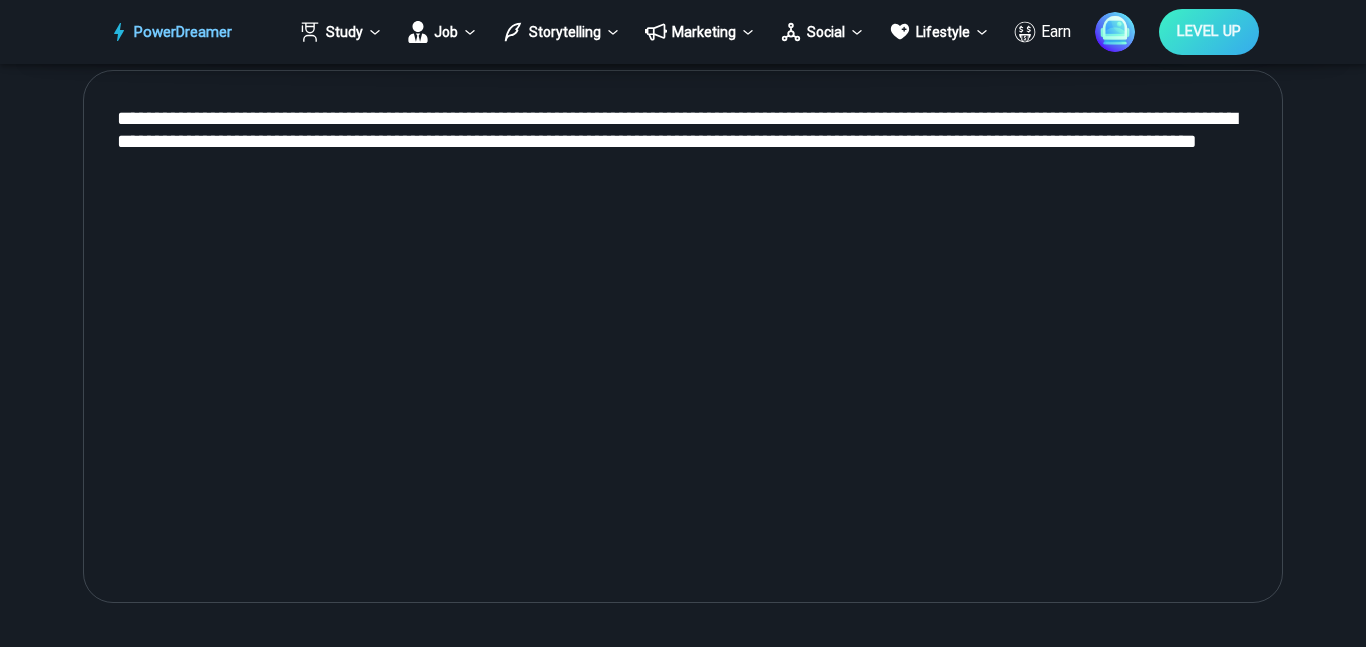 scroll, scrollTop: 912, scrollLeft: 0, axis: vertical 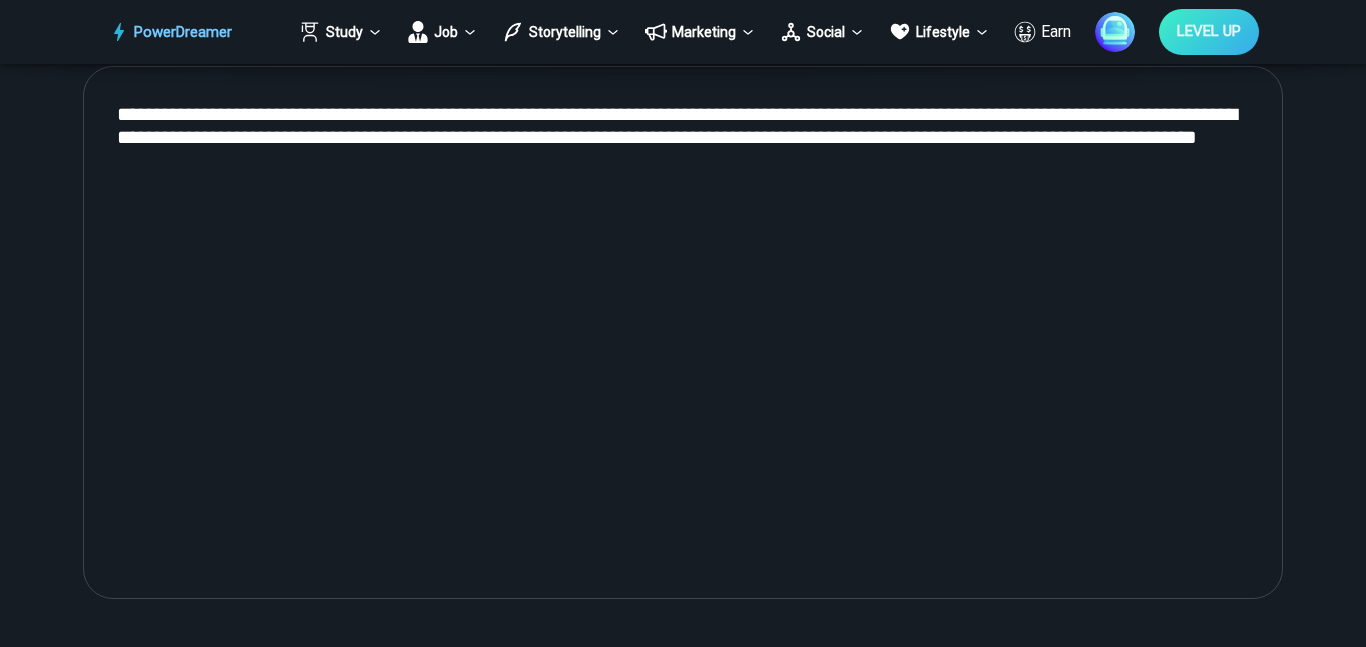 click on "**********" at bounding box center [683, 333] 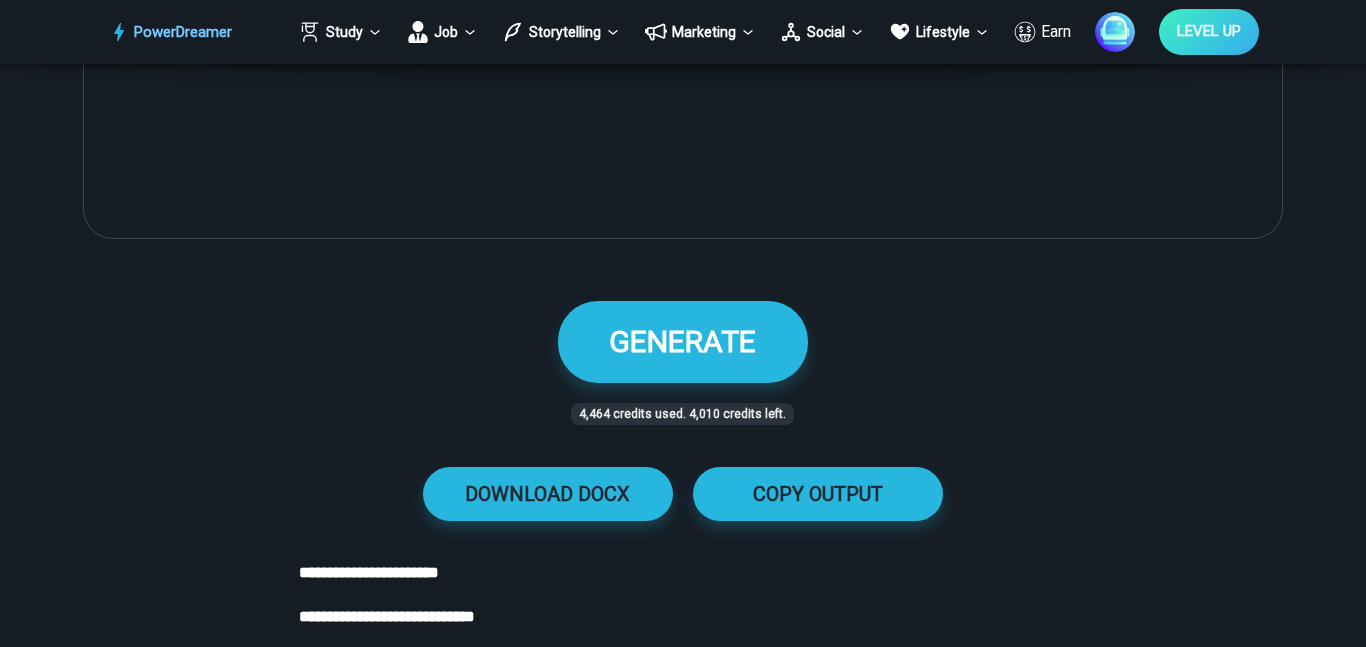 scroll, scrollTop: 1278, scrollLeft: 0, axis: vertical 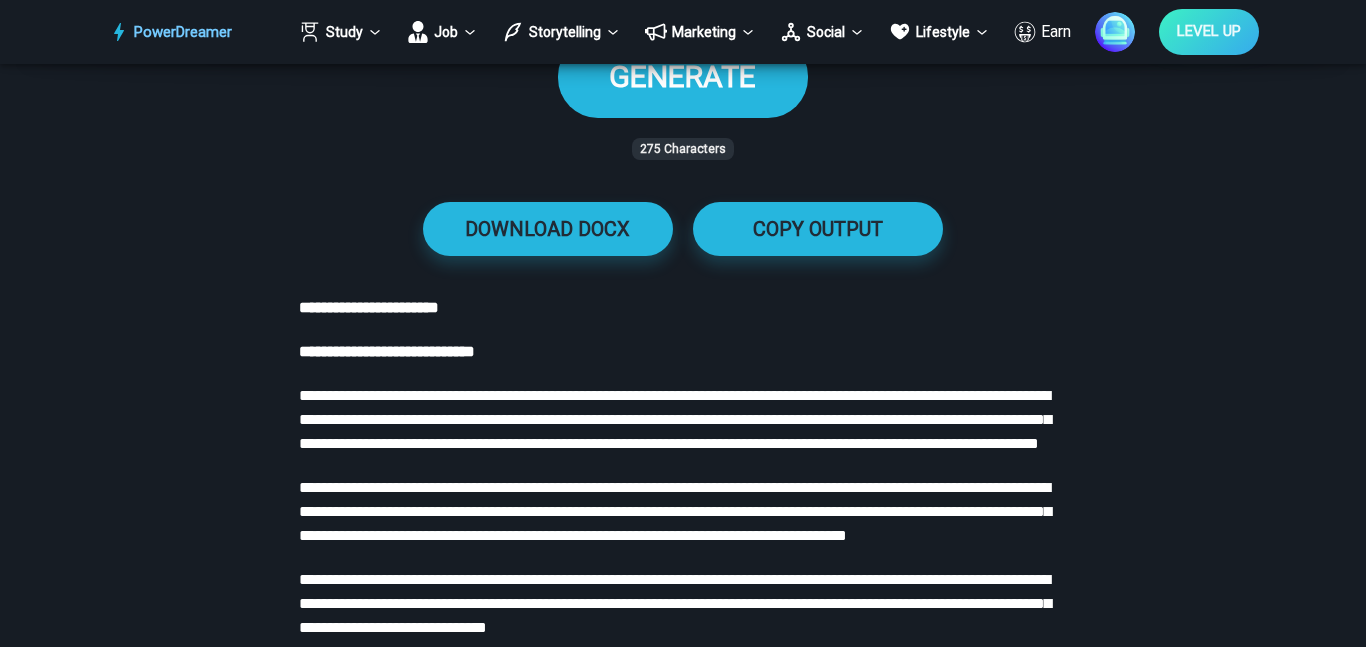 click on "GENERATE" at bounding box center (682, 76) 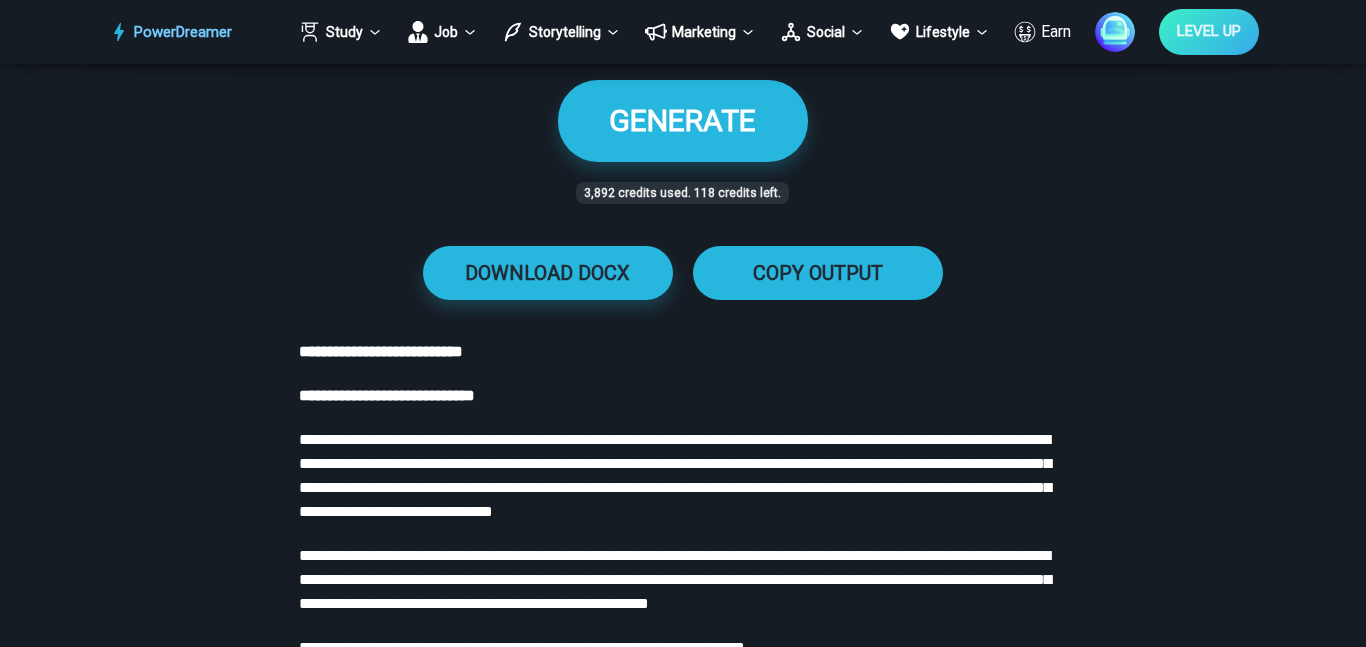 scroll, scrollTop: 1491, scrollLeft: 0, axis: vertical 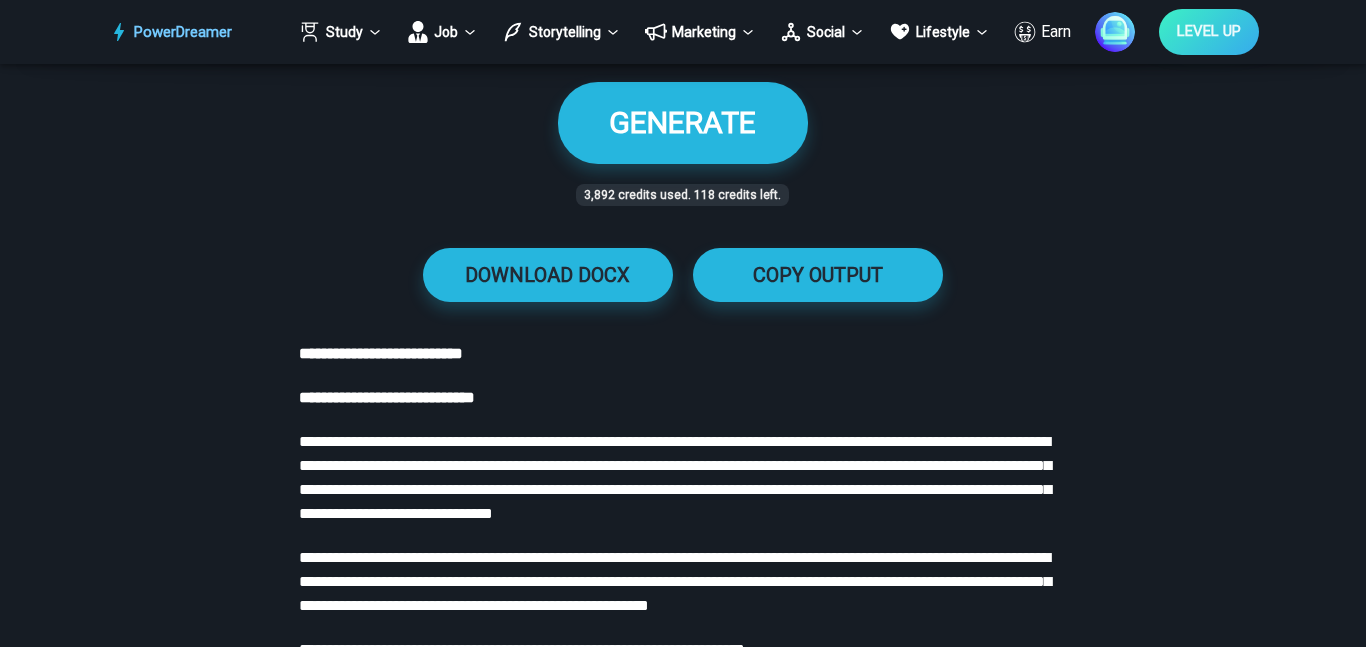 drag, startPoint x: 303, startPoint y: 394, endPoint x: 919, endPoint y: 642, distance: 664.0482 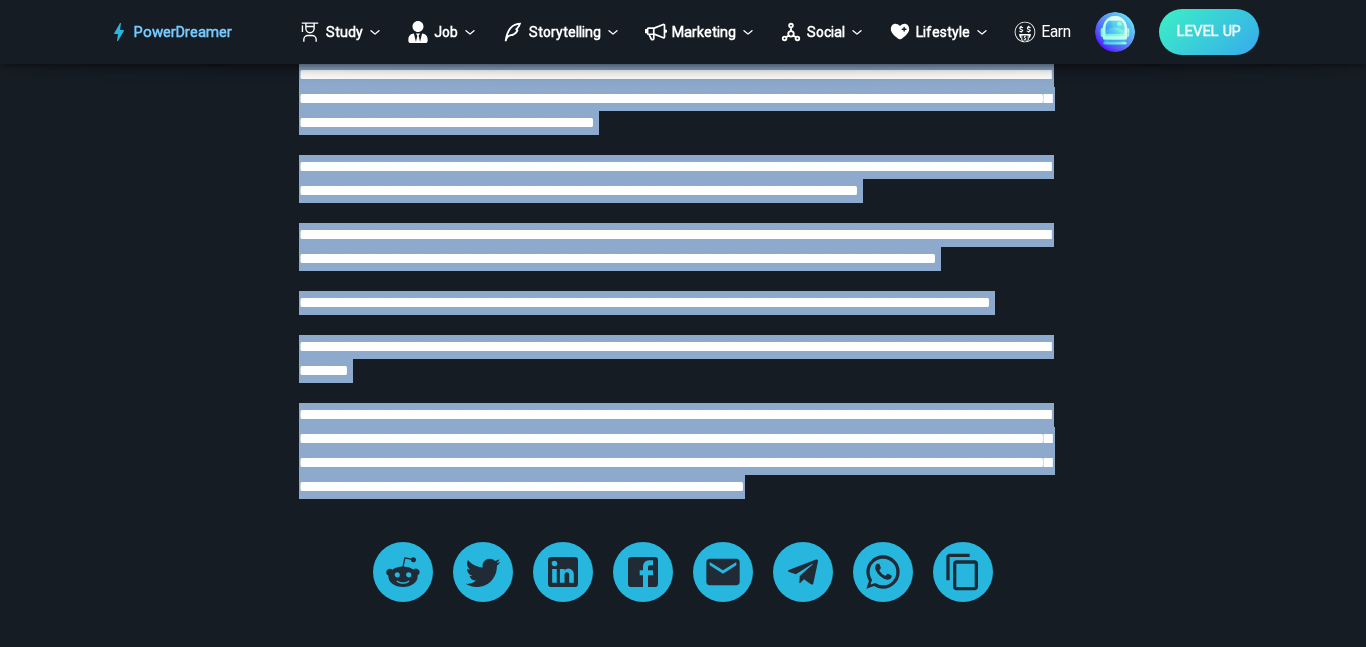 scroll, scrollTop: 2965, scrollLeft: 0, axis: vertical 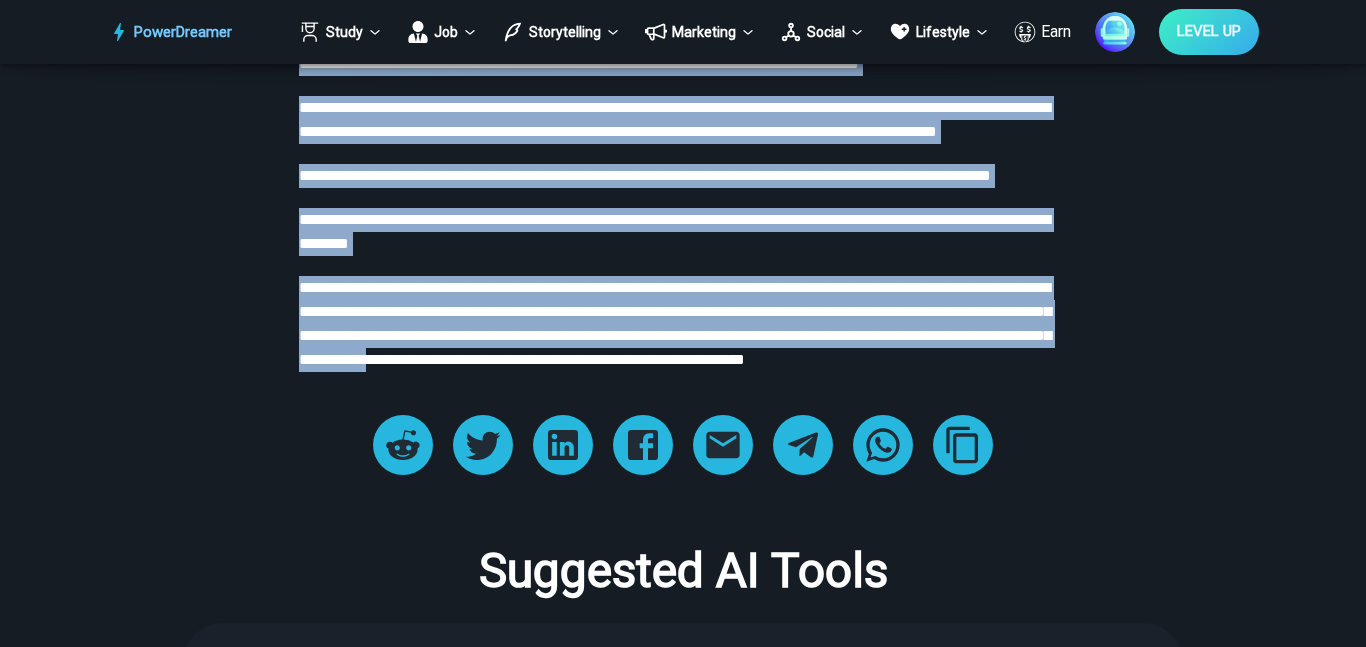 drag, startPoint x: 301, startPoint y: 393, endPoint x: 743, endPoint y: 459, distance: 446.90042 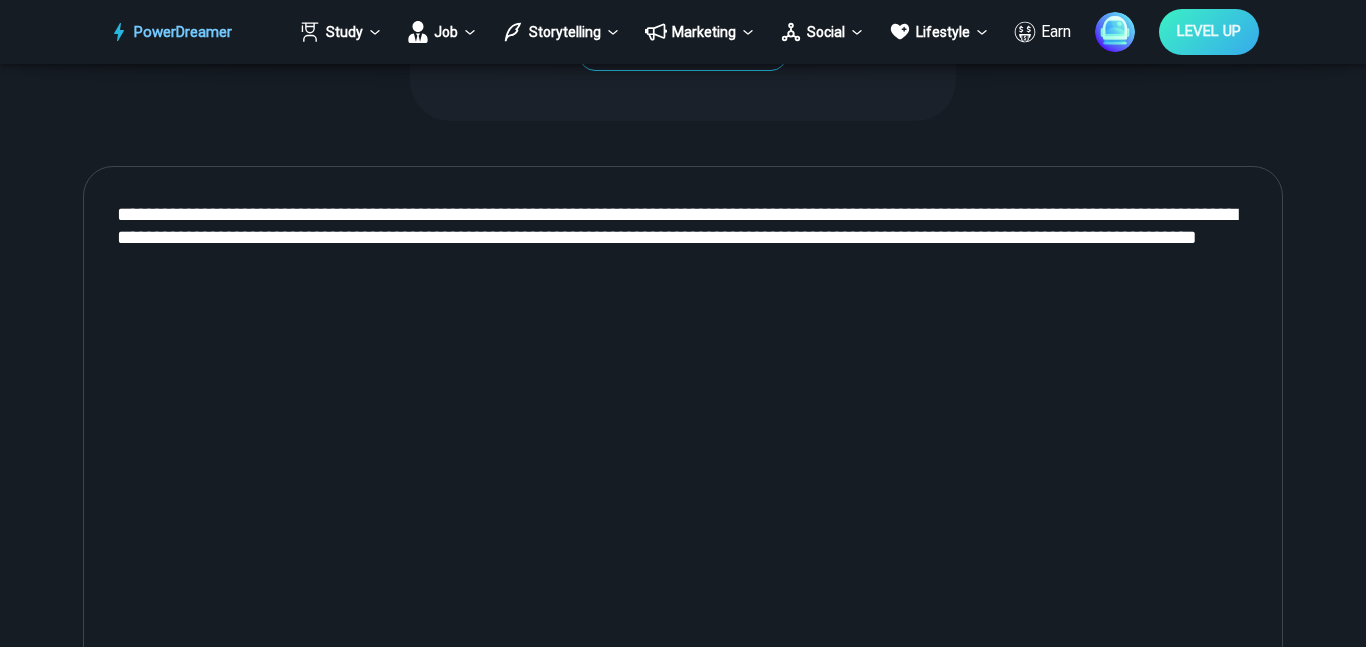 scroll, scrollTop: 813, scrollLeft: 0, axis: vertical 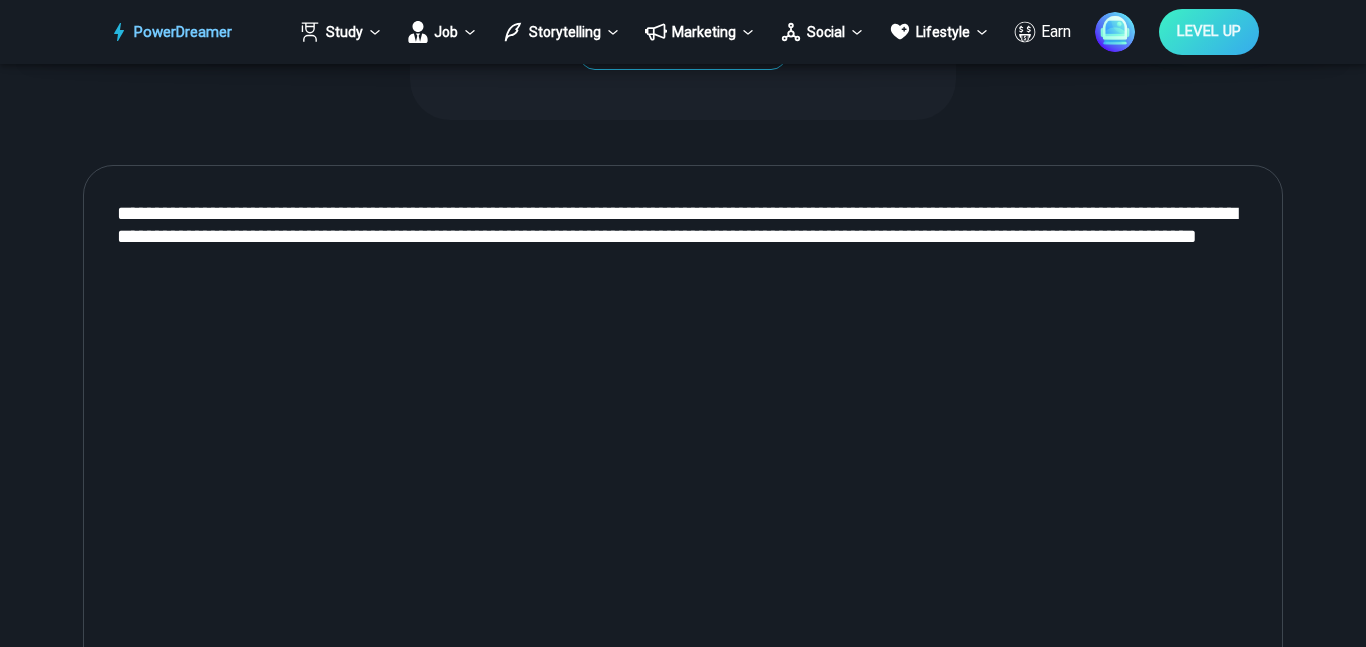 click on "**********" at bounding box center (683, 432) 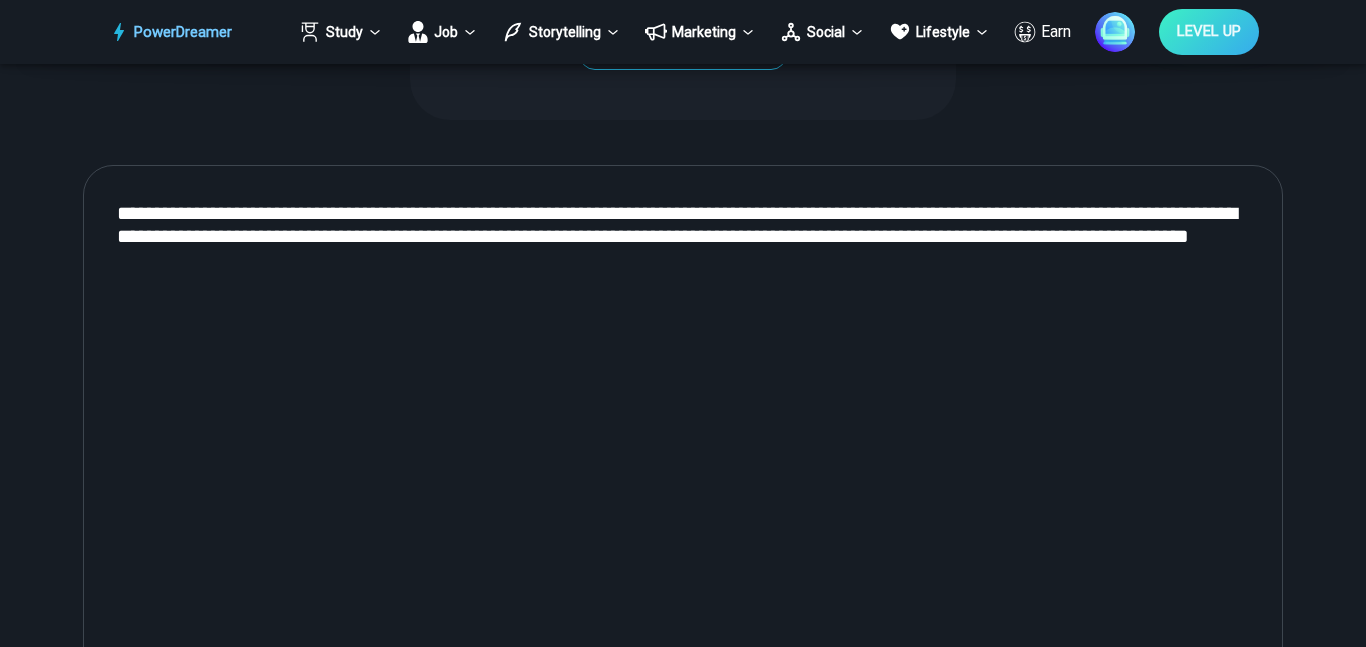 drag, startPoint x: 510, startPoint y: 240, endPoint x: 1191, endPoint y: 362, distance: 691.84174 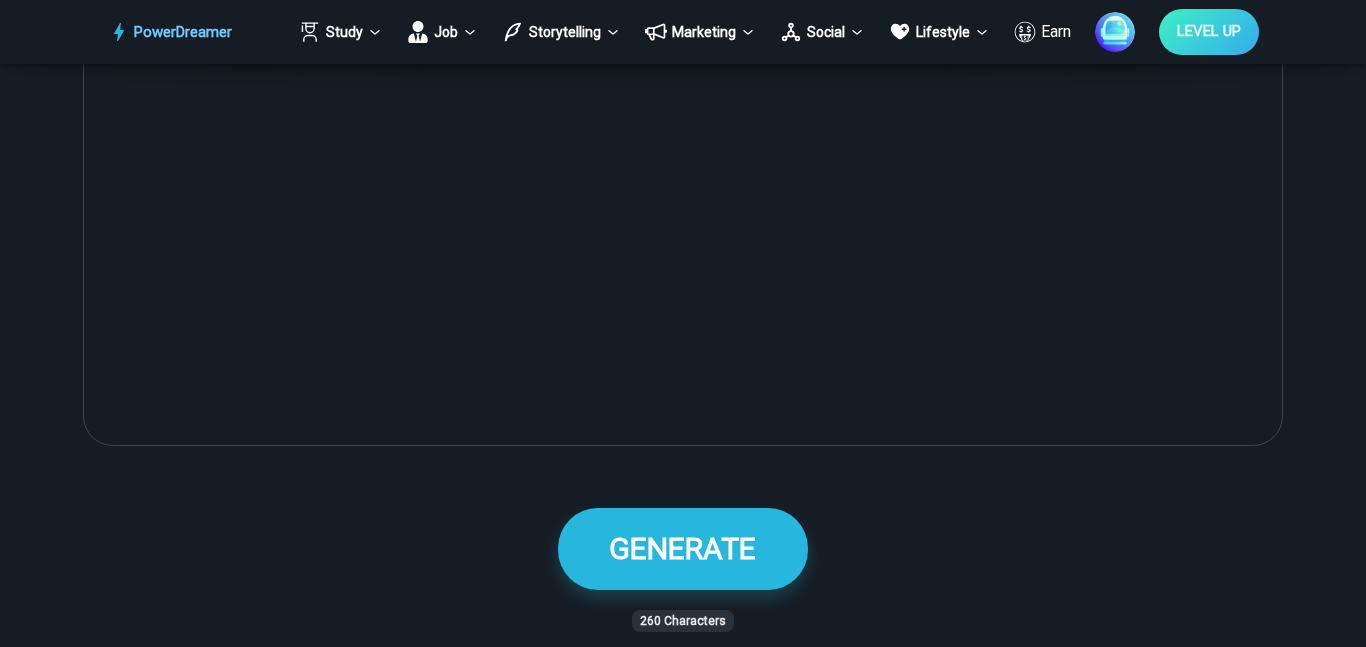 scroll, scrollTop: 1114, scrollLeft: 0, axis: vertical 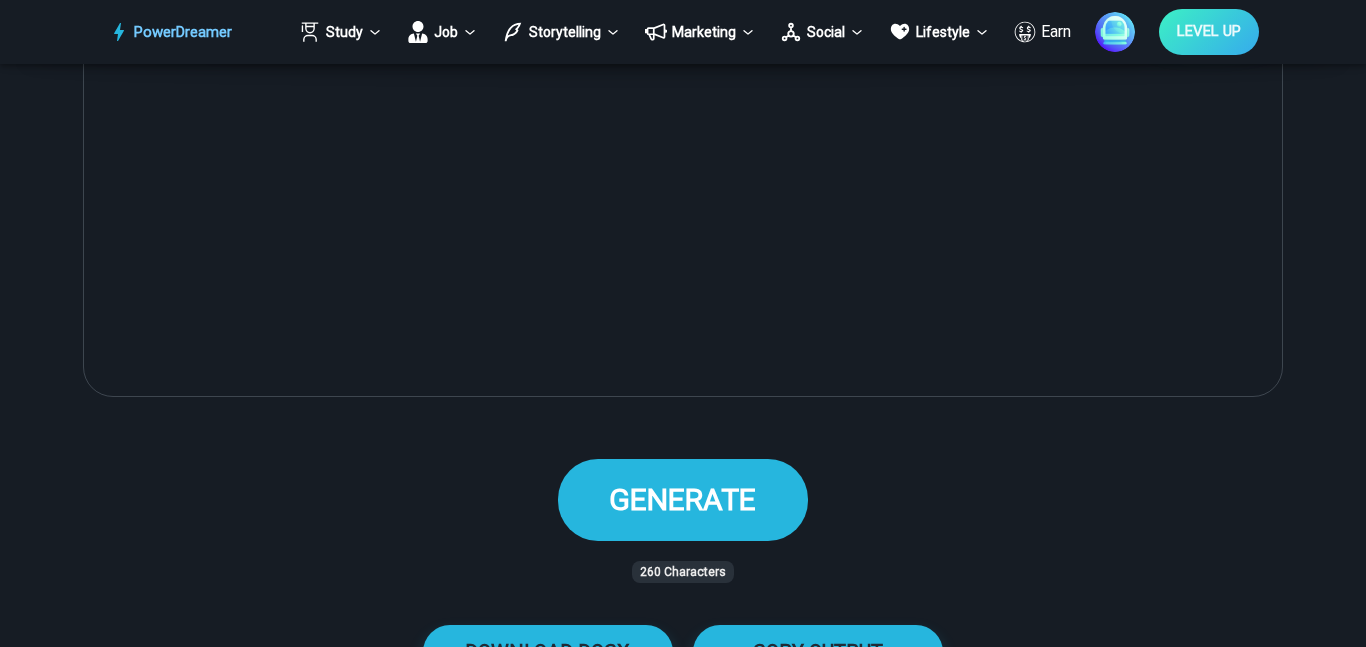 type on "**********" 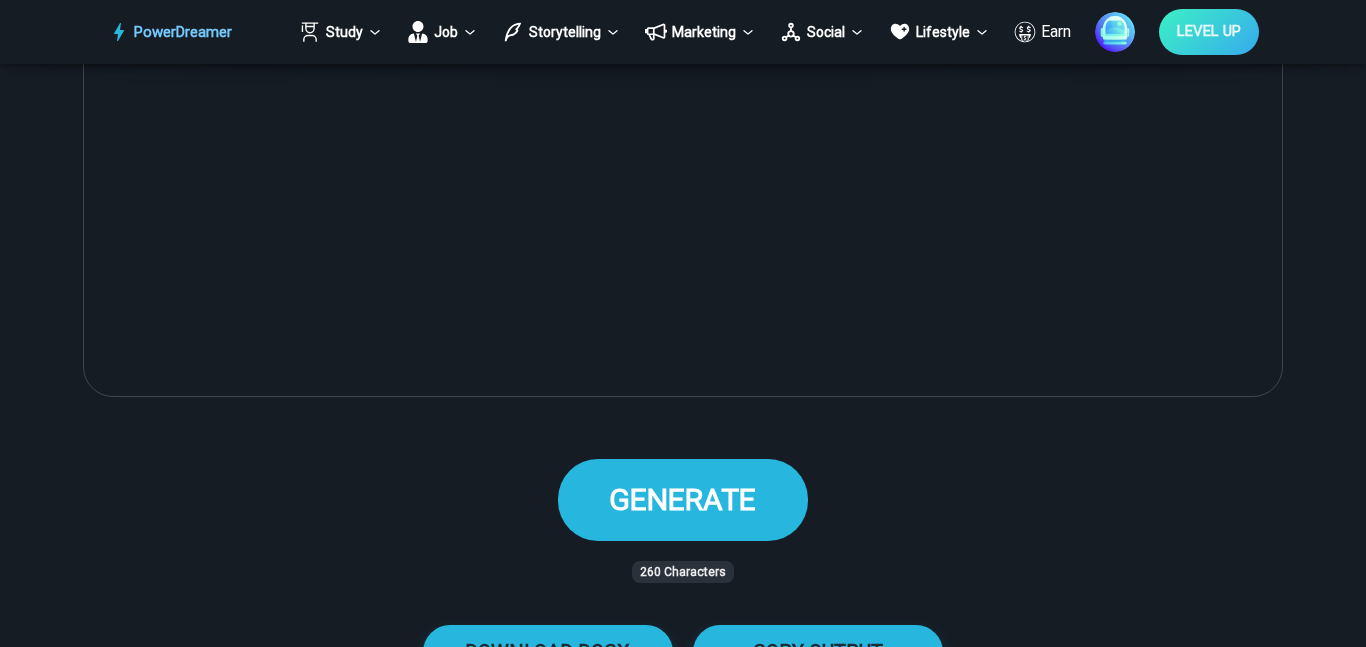 click on "GENERATE" at bounding box center (683, 499) 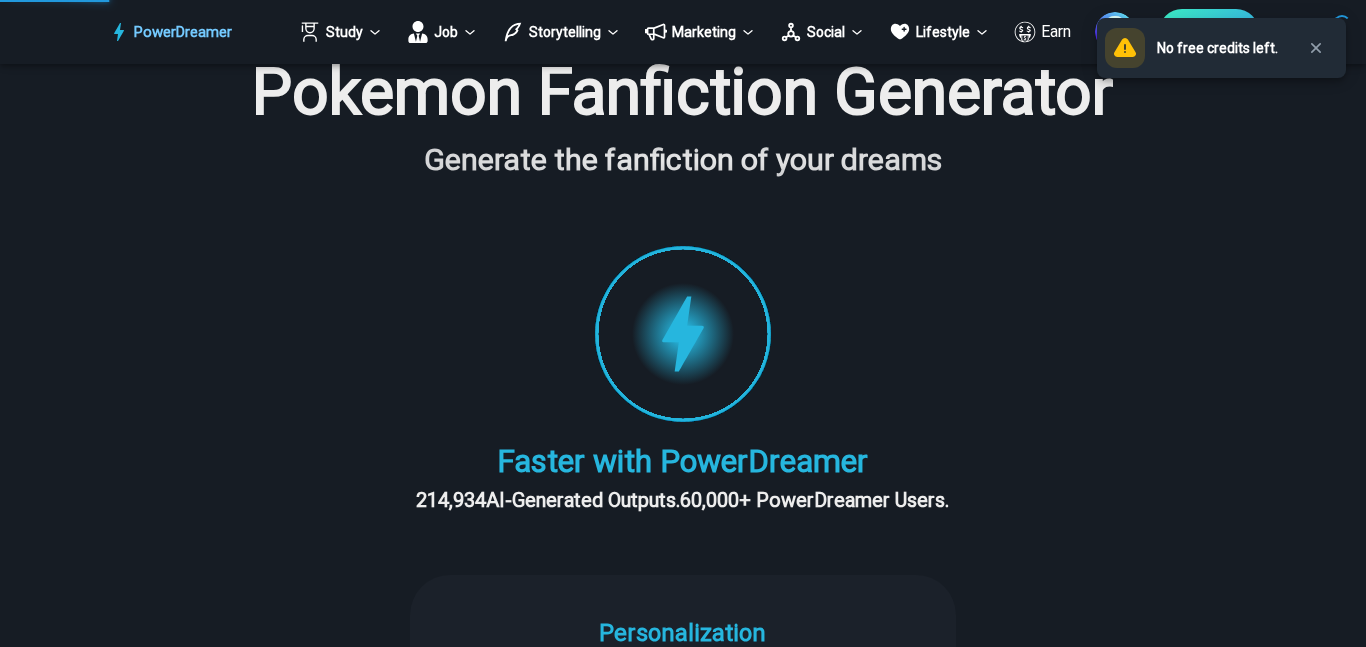scroll, scrollTop: 0, scrollLeft: 0, axis: both 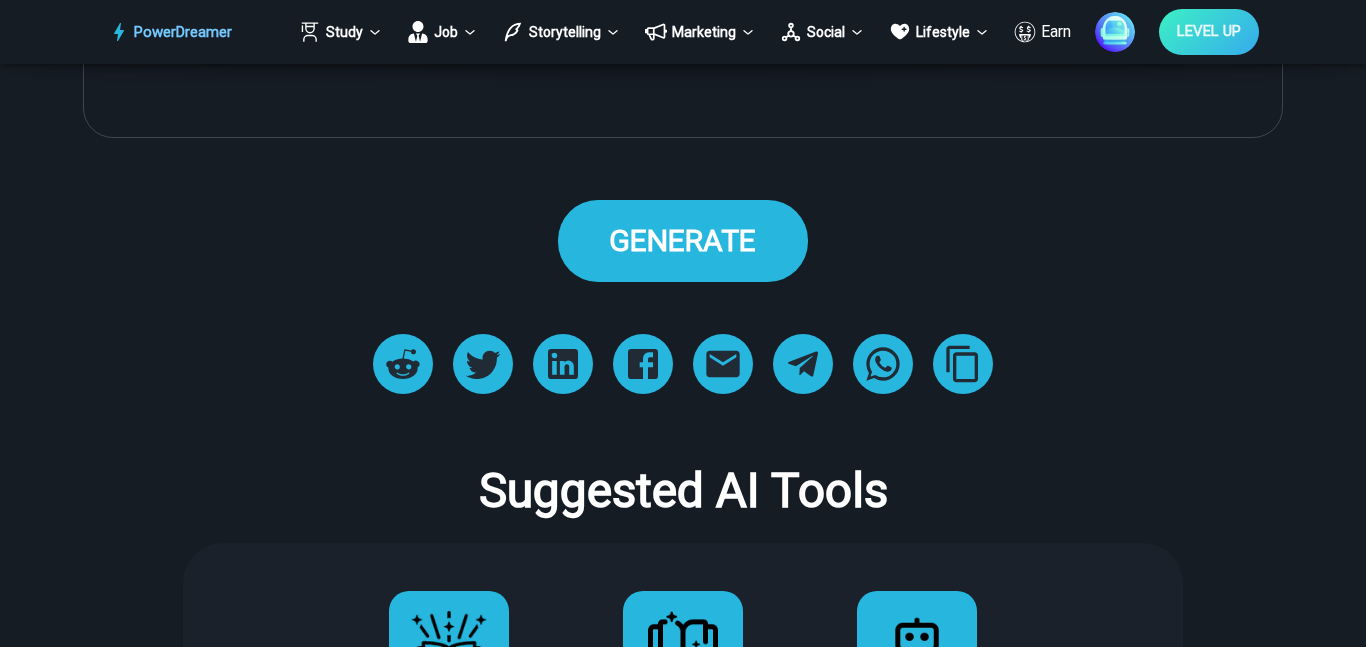click on "GENERATE" at bounding box center [683, 240] 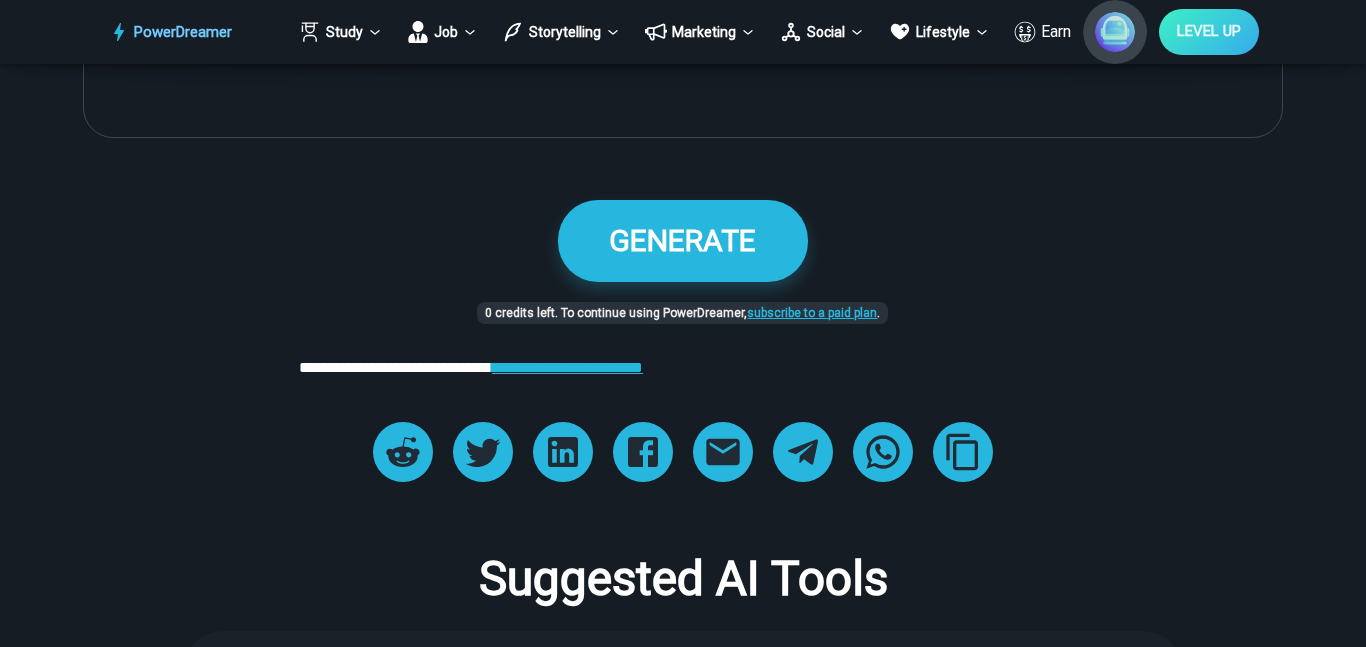 click at bounding box center (1115, 32) 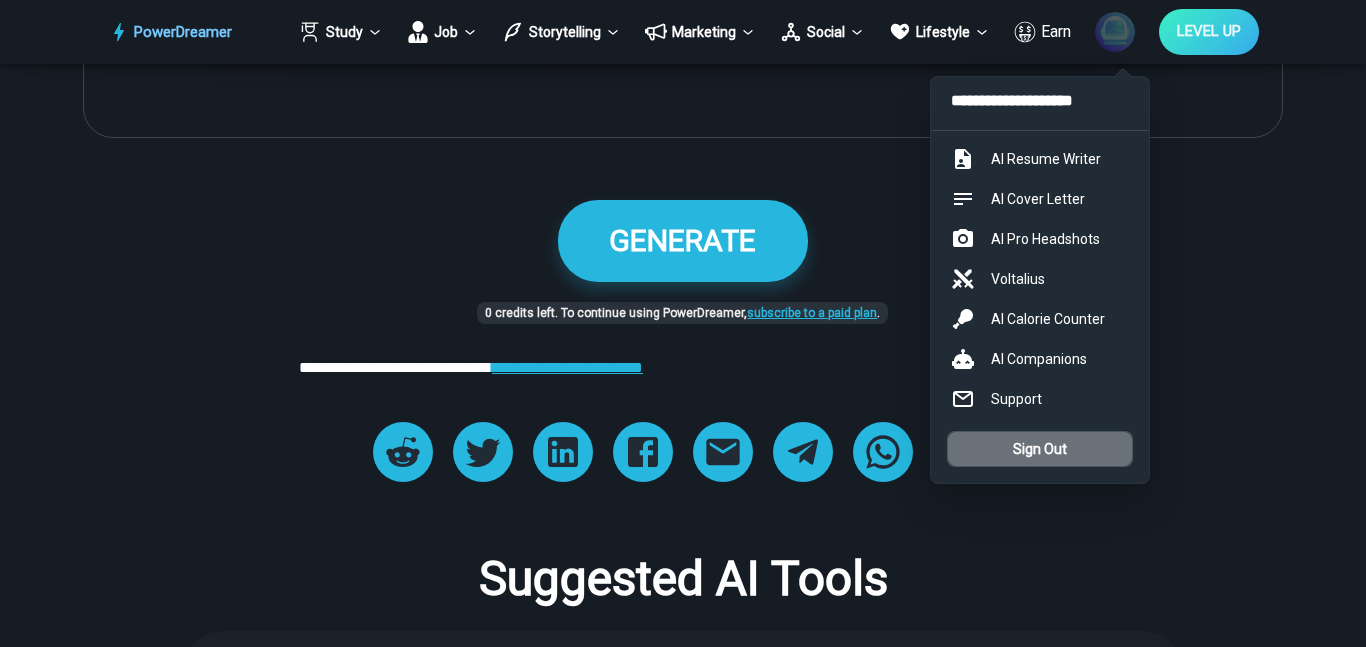 click on "Sign Out" at bounding box center [1040, 449] 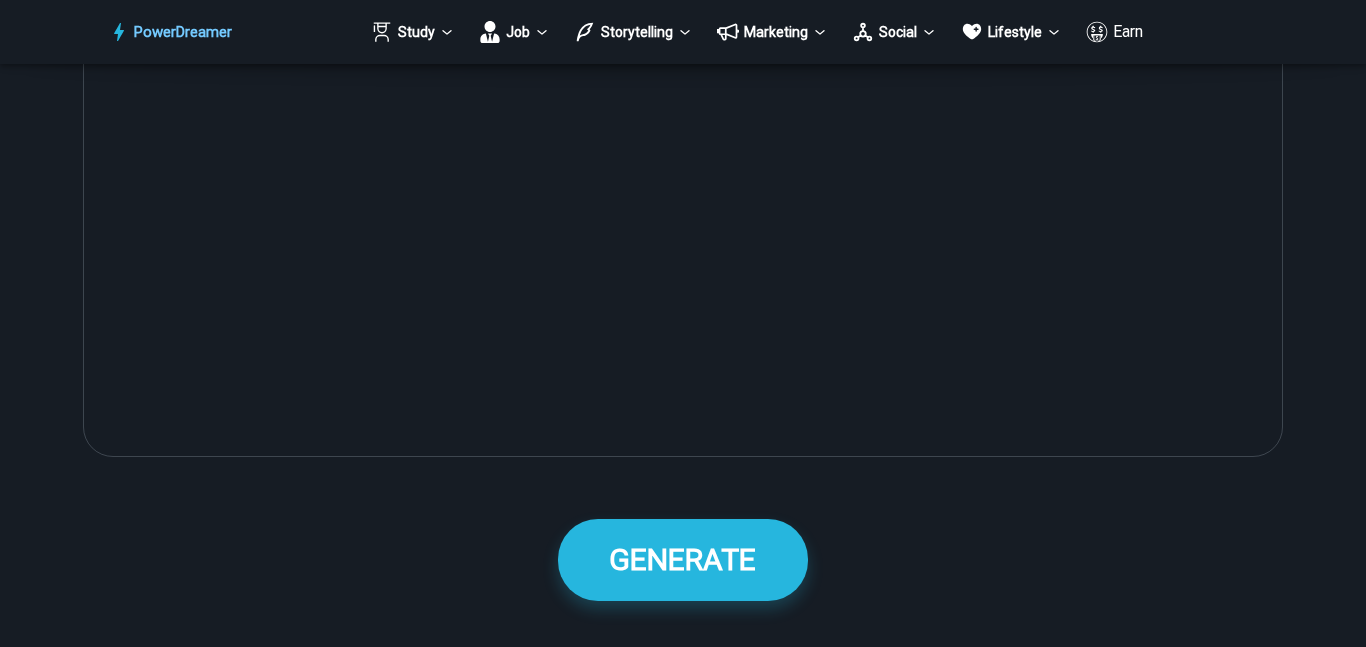 scroll, scrollTop: 1097, scrollLeft: 0, axis: vertical 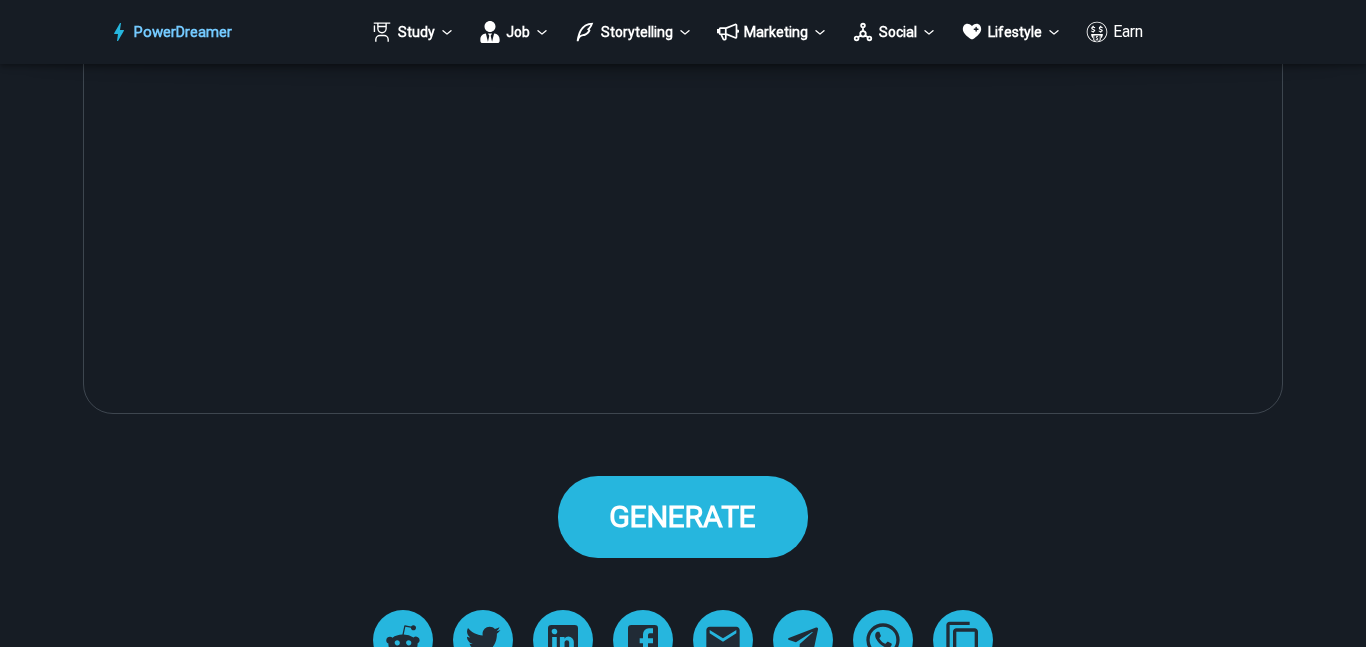 click on "GENERATE" at bounding box center [682, 516] 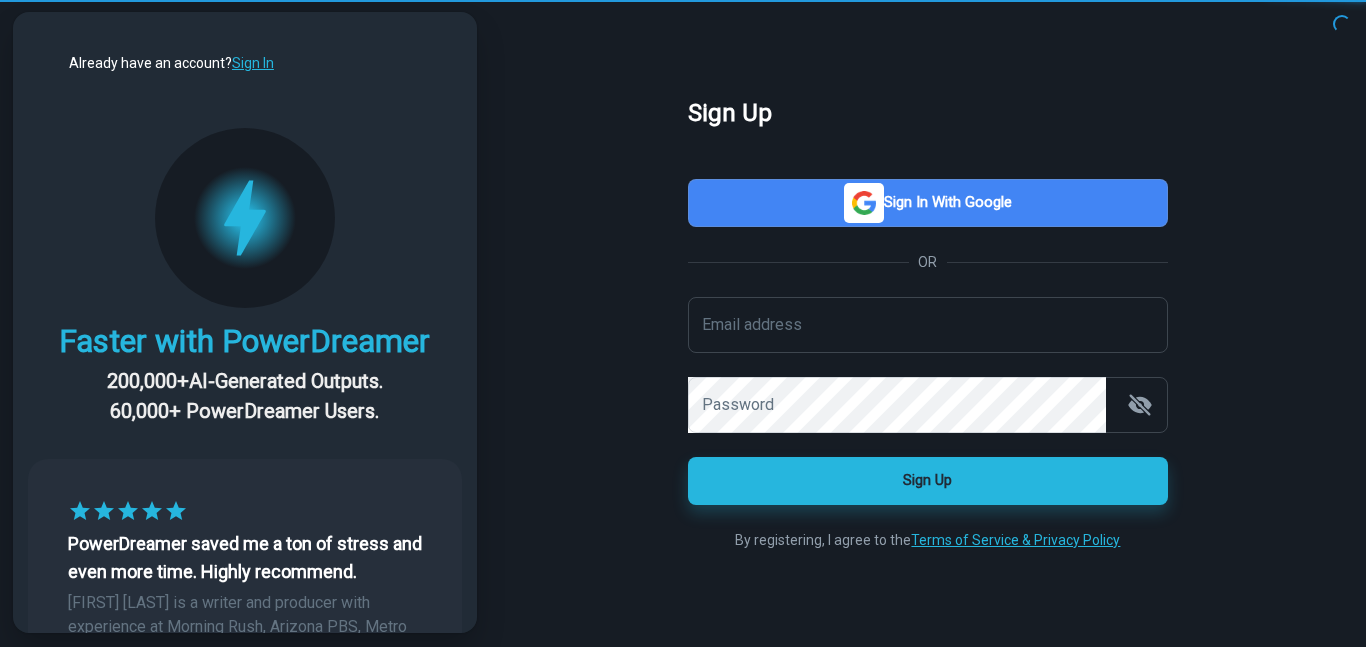 scroll, scrollTop: 0, scrollLeft: 0, axis: both 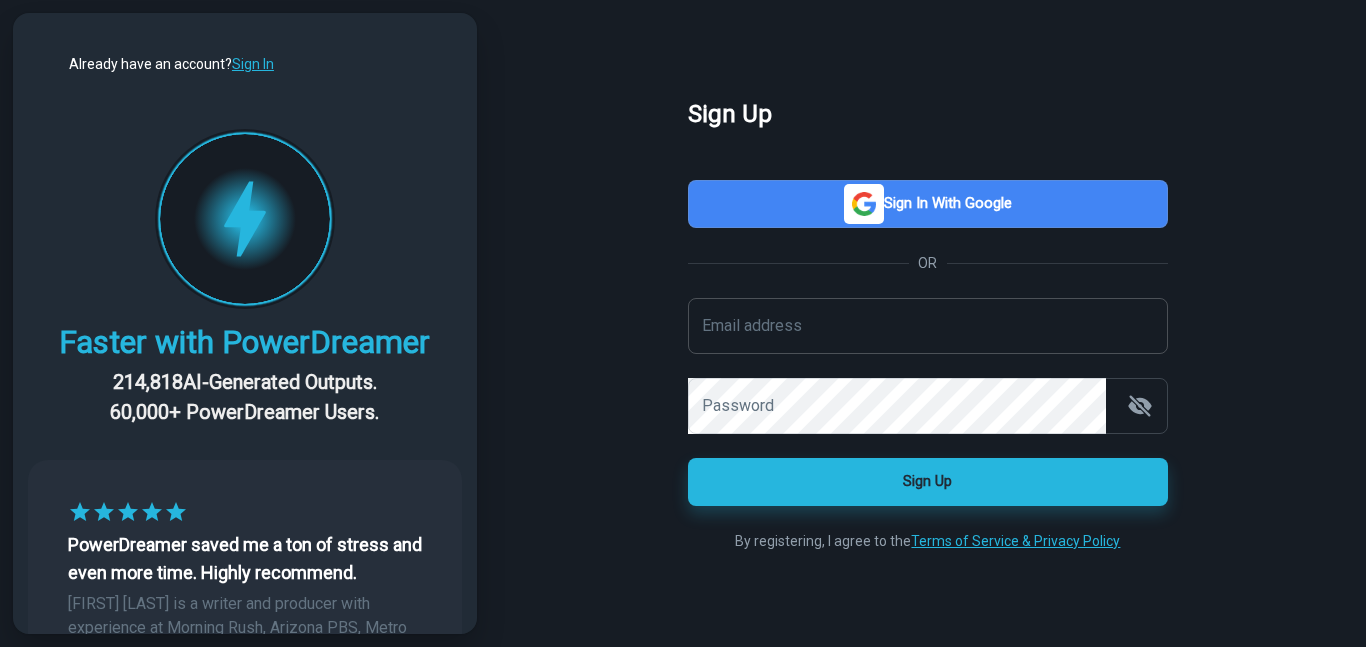 click on "Email address" at bounding box center [928, 326] 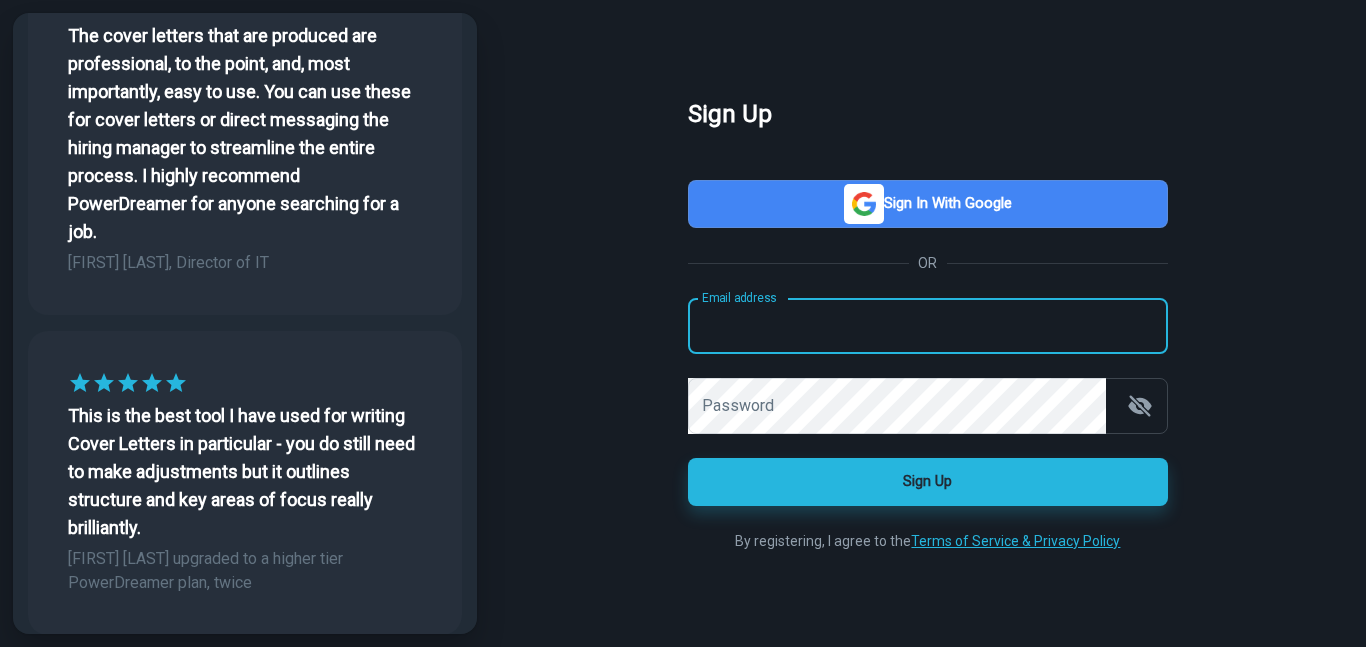 scroll, scrollTop: 2890, scrollLeft: 0, axis: vertical 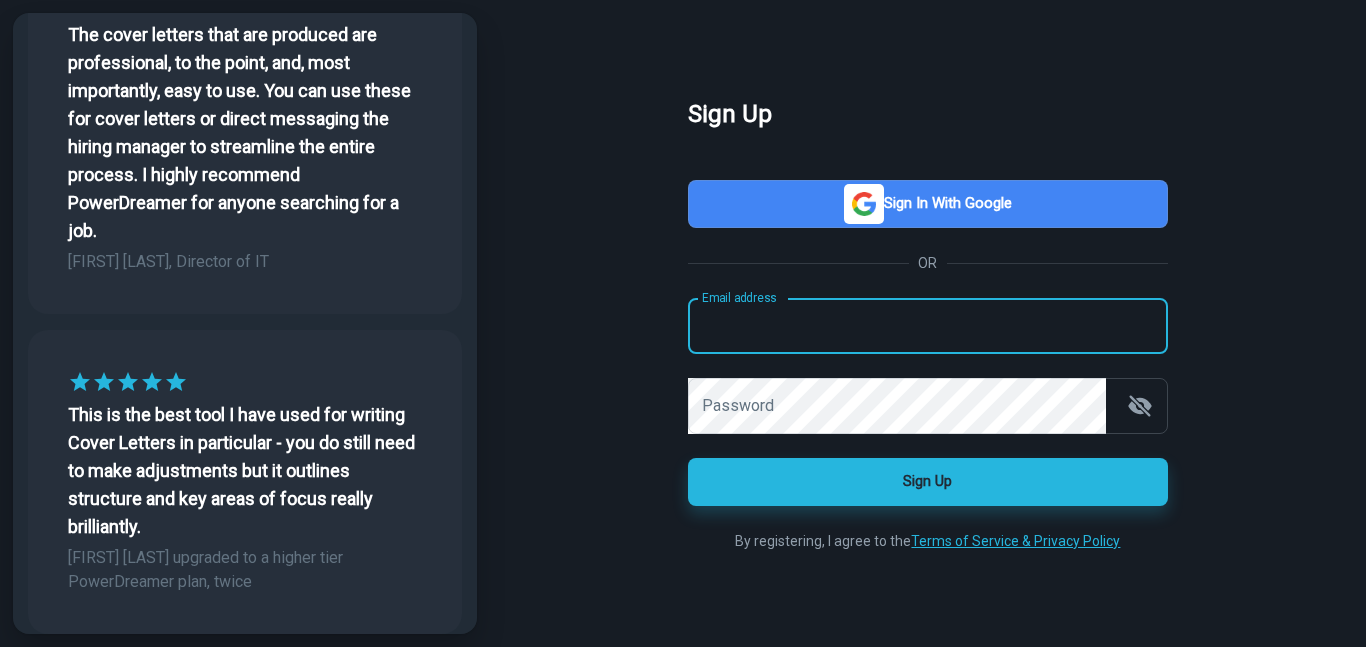 click on "Sign Up   Sign in with Google OR Email address Email address Password Password Sign Up By registering, I agree to the   Terms of Service & Privacy Policy" at bounding box center (928, 324) 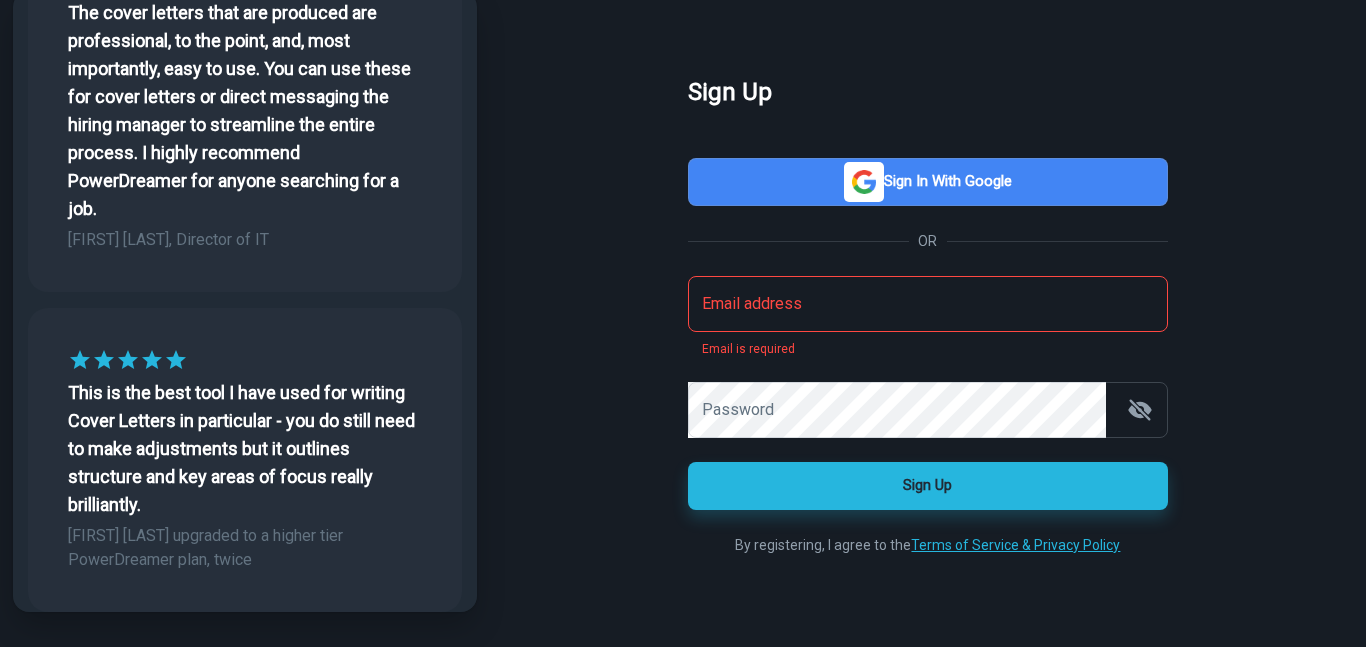 scroll, scrollTop: 27, scrollLeft: 0, axis: vertical 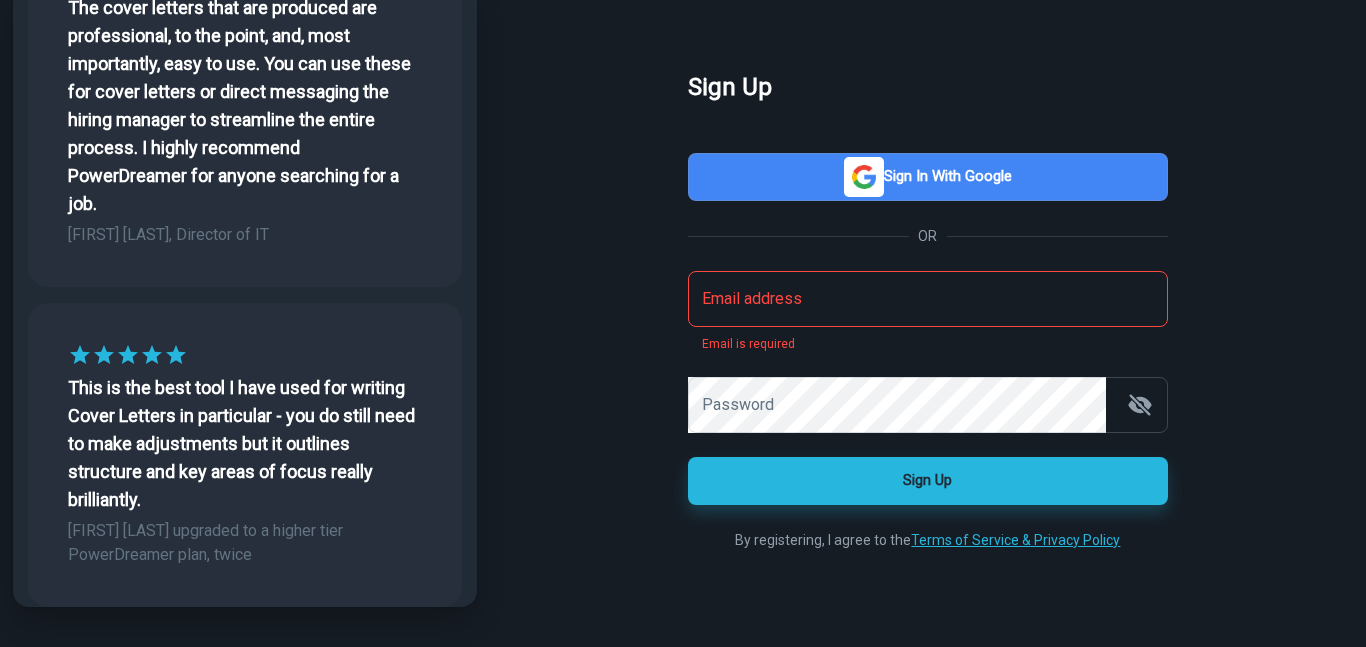 click on "Email address" at bounding box center (928, 299) 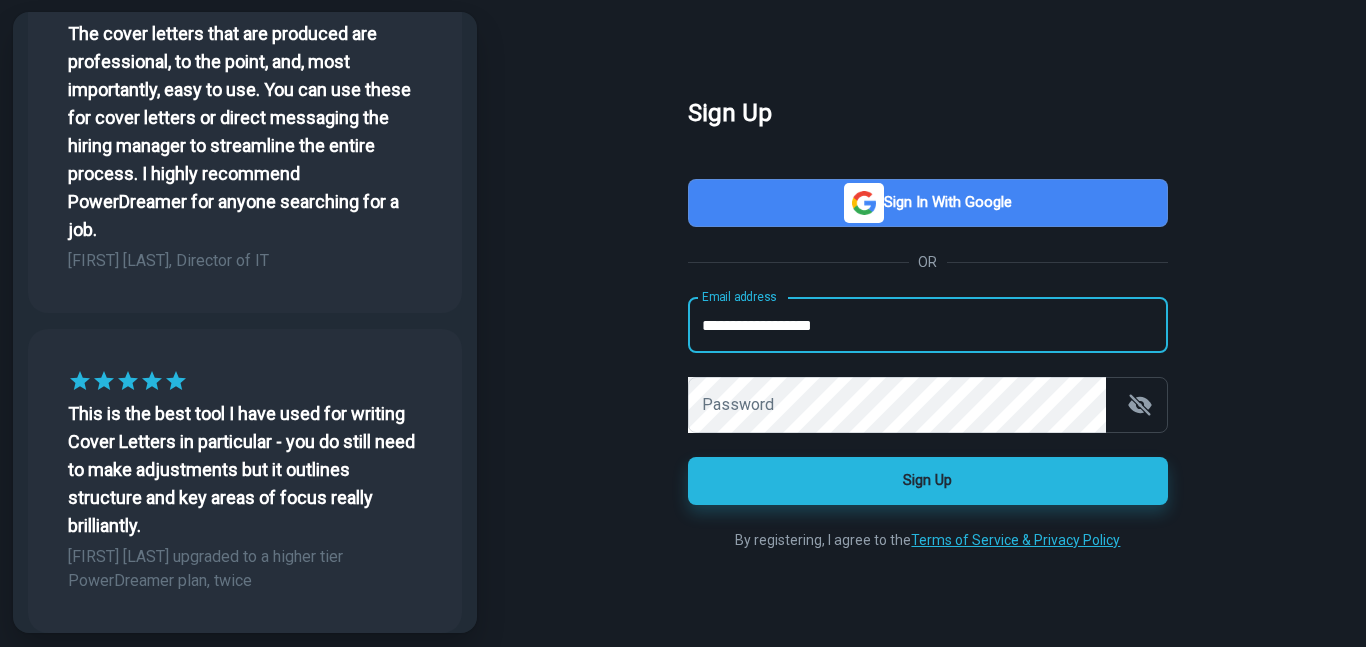 scroll, scrollTop: 1, scrollLeft: 0, axis: vertical 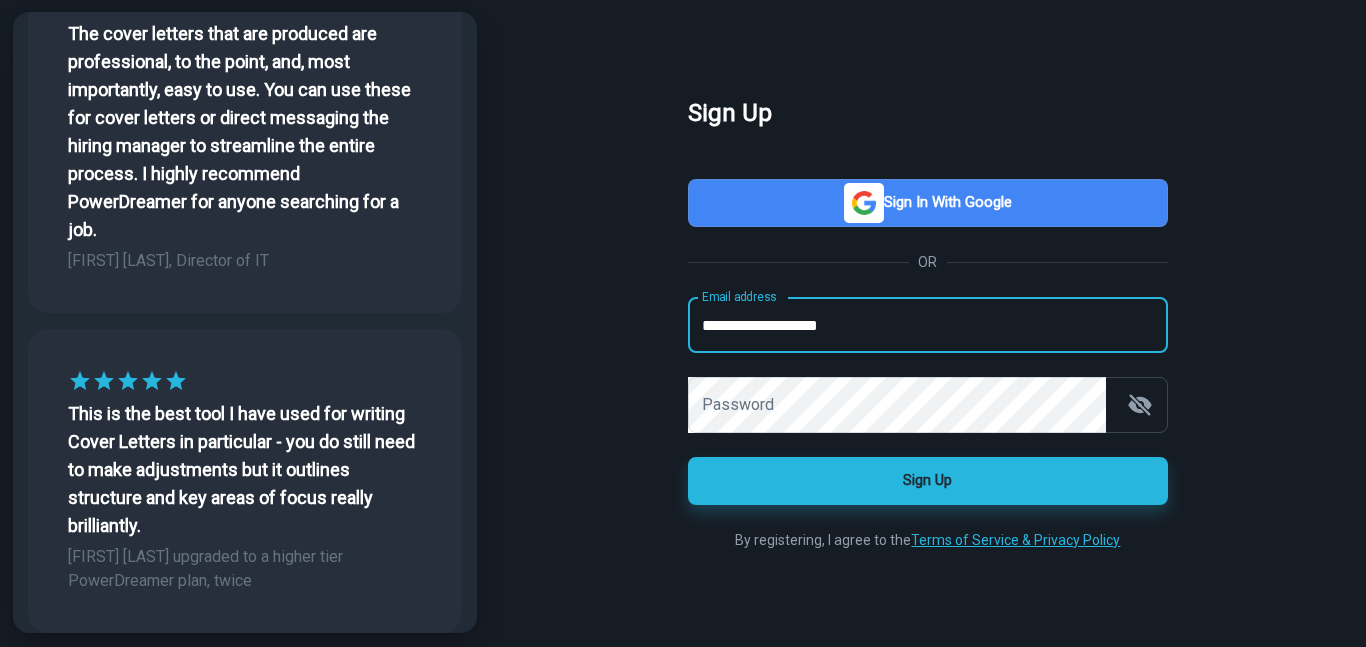 type on "**********" 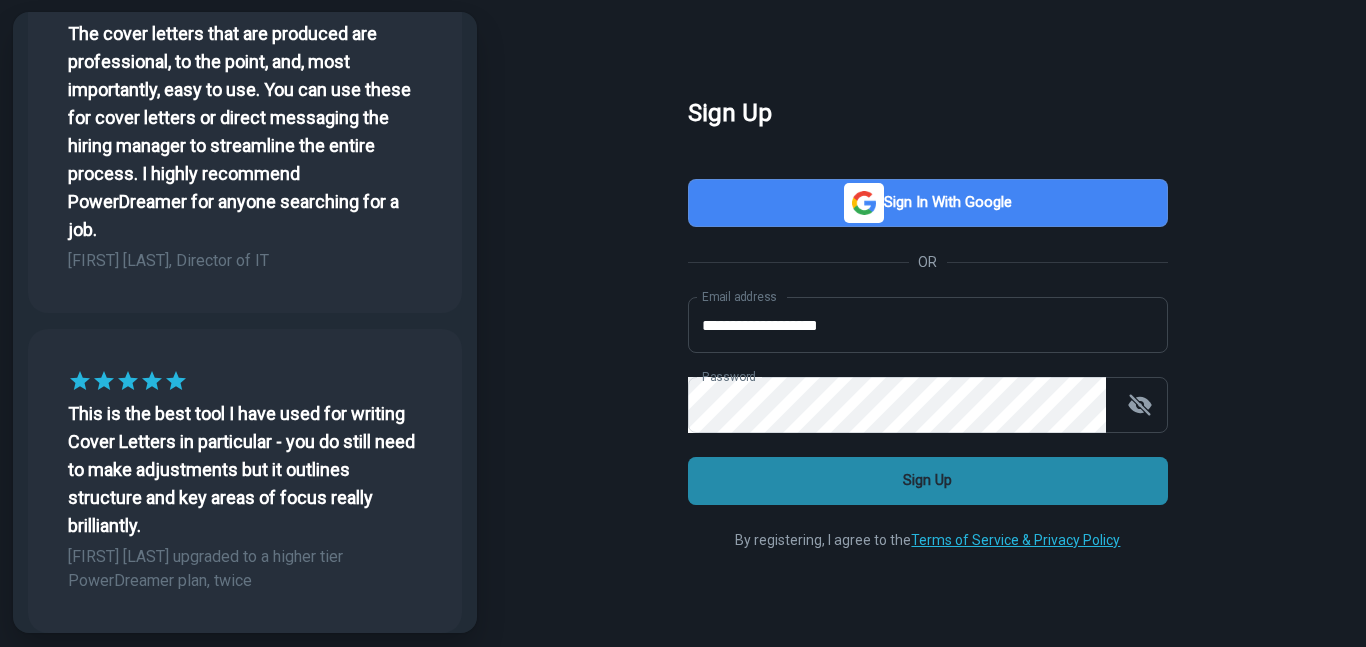 click on "Sign Up" at bounding box center [928, 481] 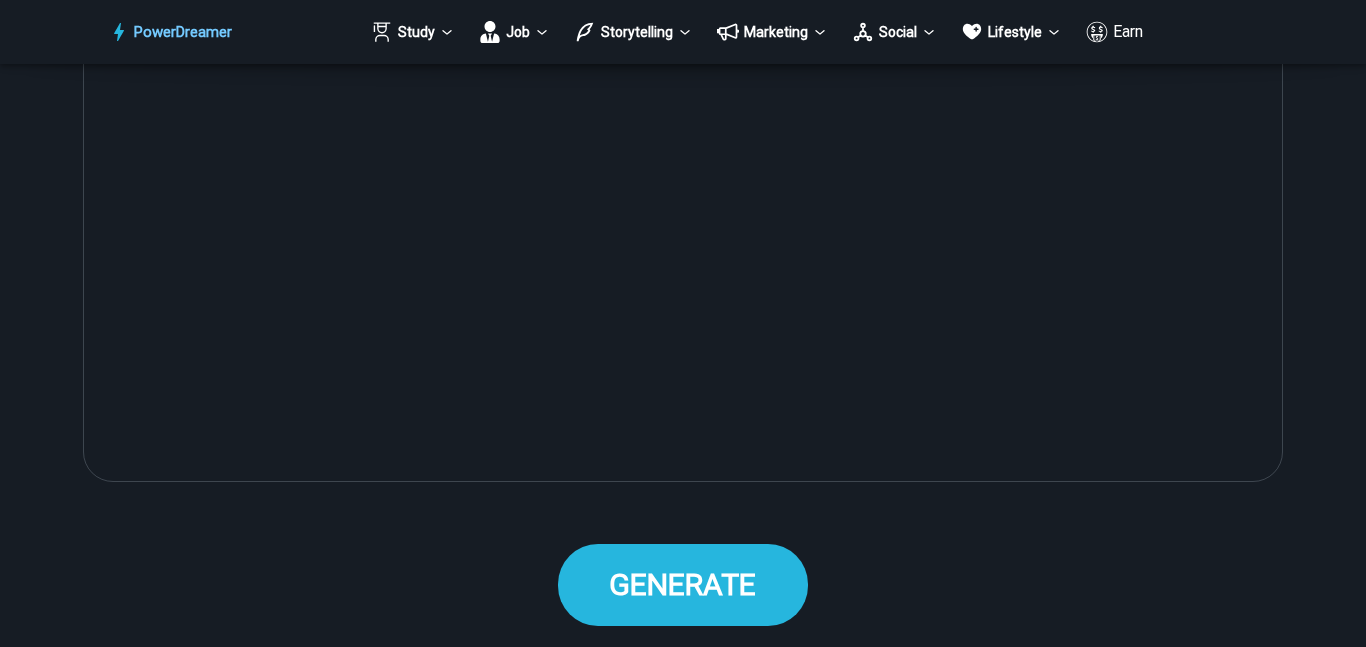 click on "GENERATE" at bounding box center [683, 584] 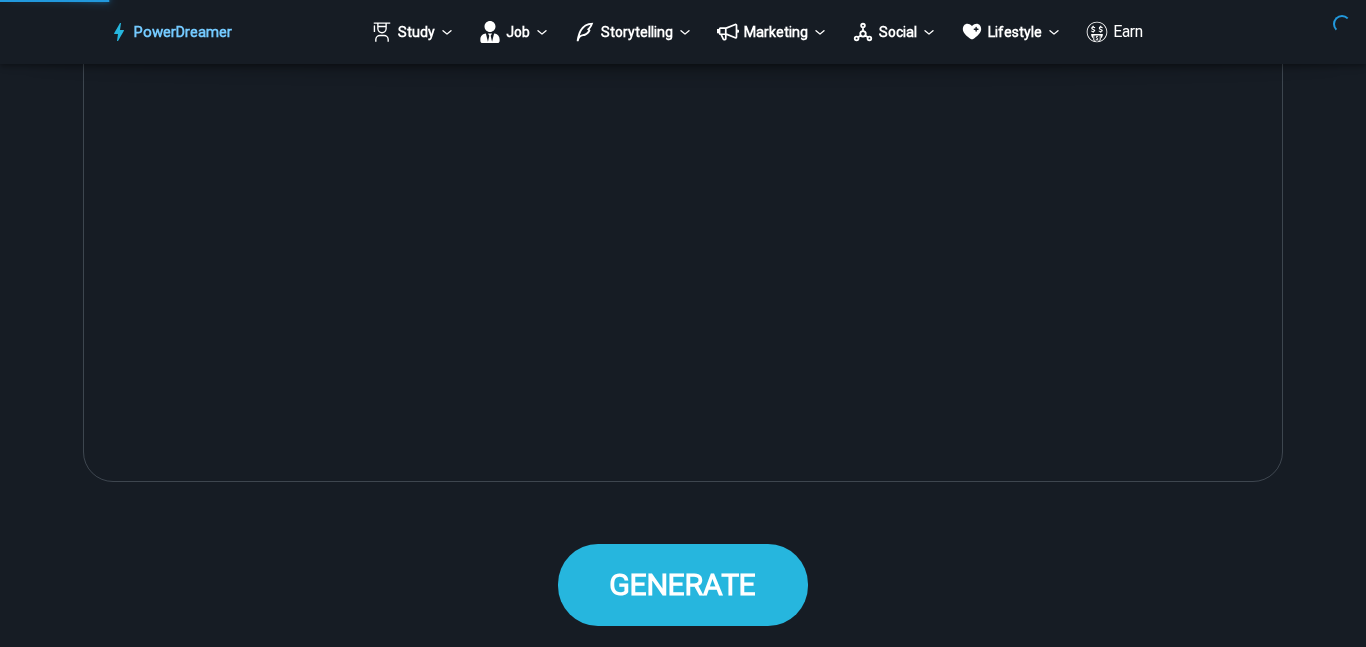 scroll, scrollTop: 1029, scrollLeft: 0, axis: vertical 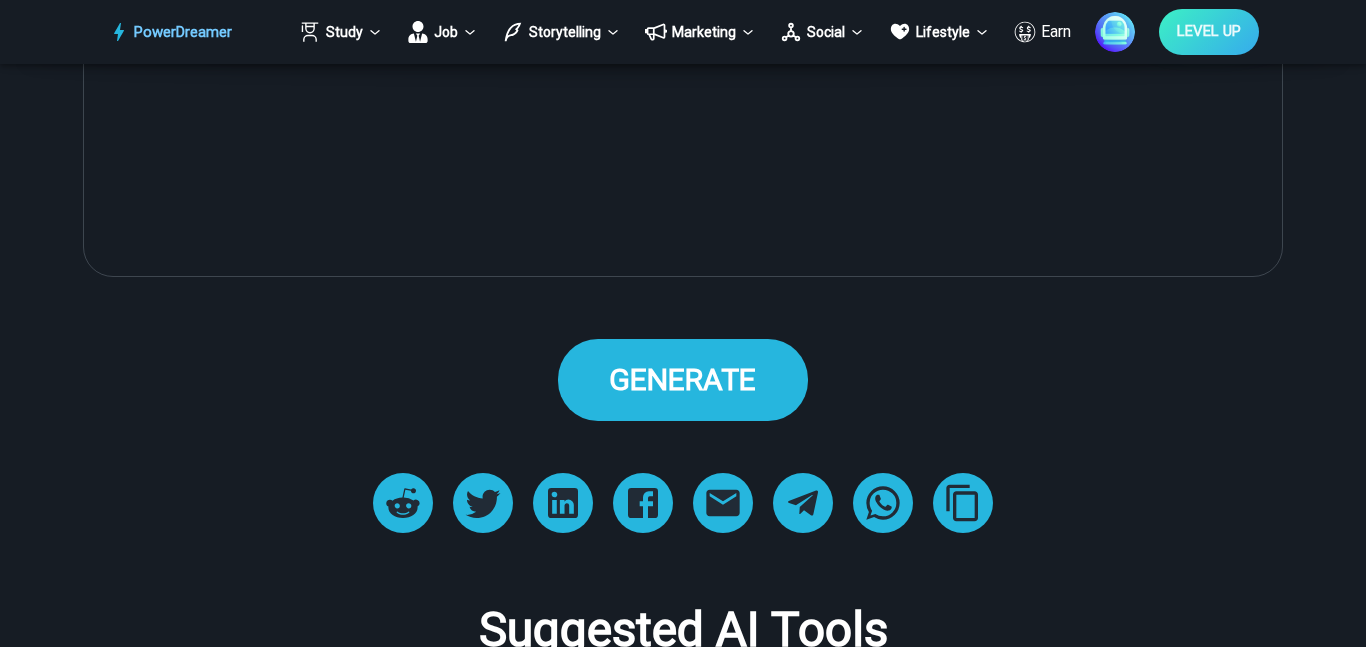 click on "GENERATE" at bounding box center (683, 379) 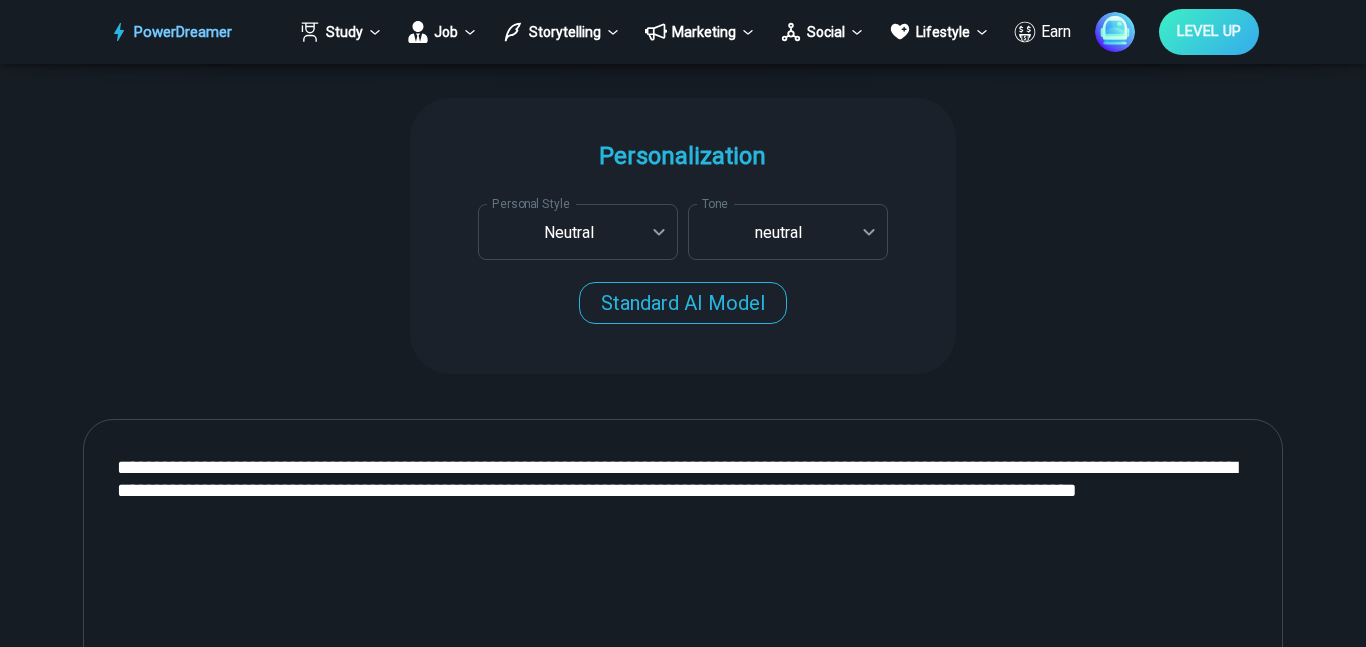 scroll, scrollTop: 578, scrollLeft: 0, axis: vertical 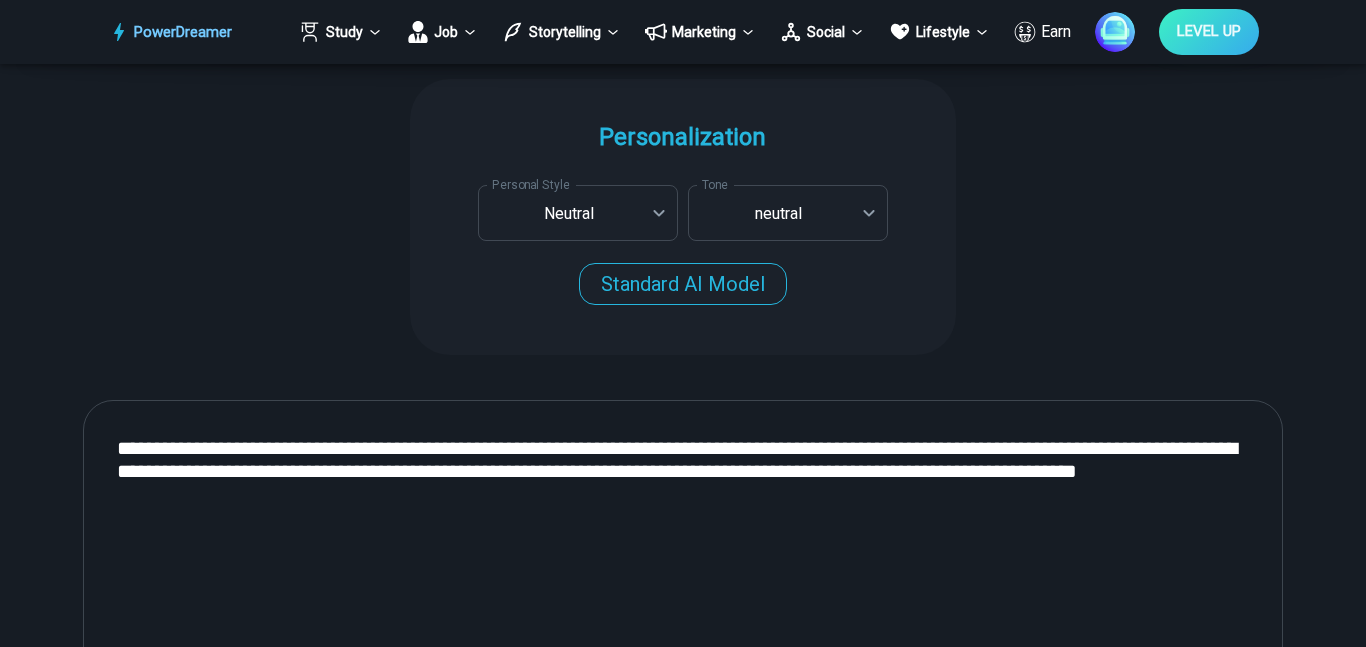 click on "**********" at bounding box center [683, 667] 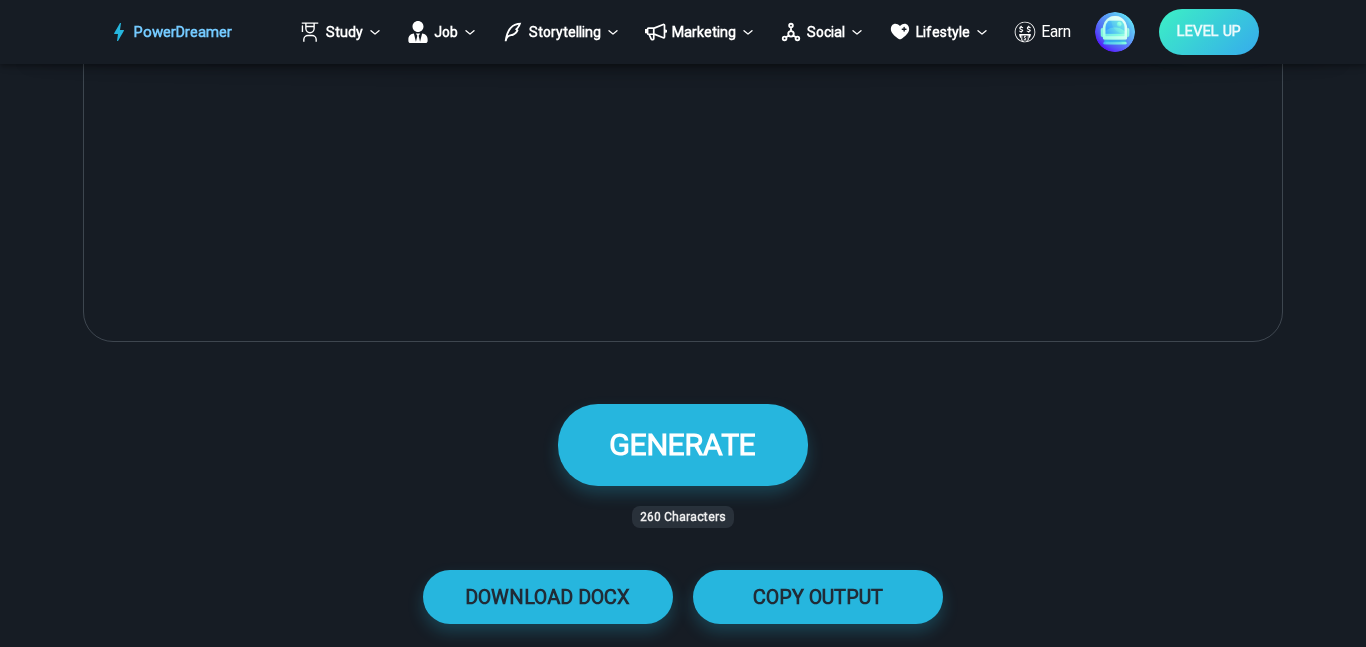 scroll, scrollTop: 1182, scrollLeft: 0, axis: vertical 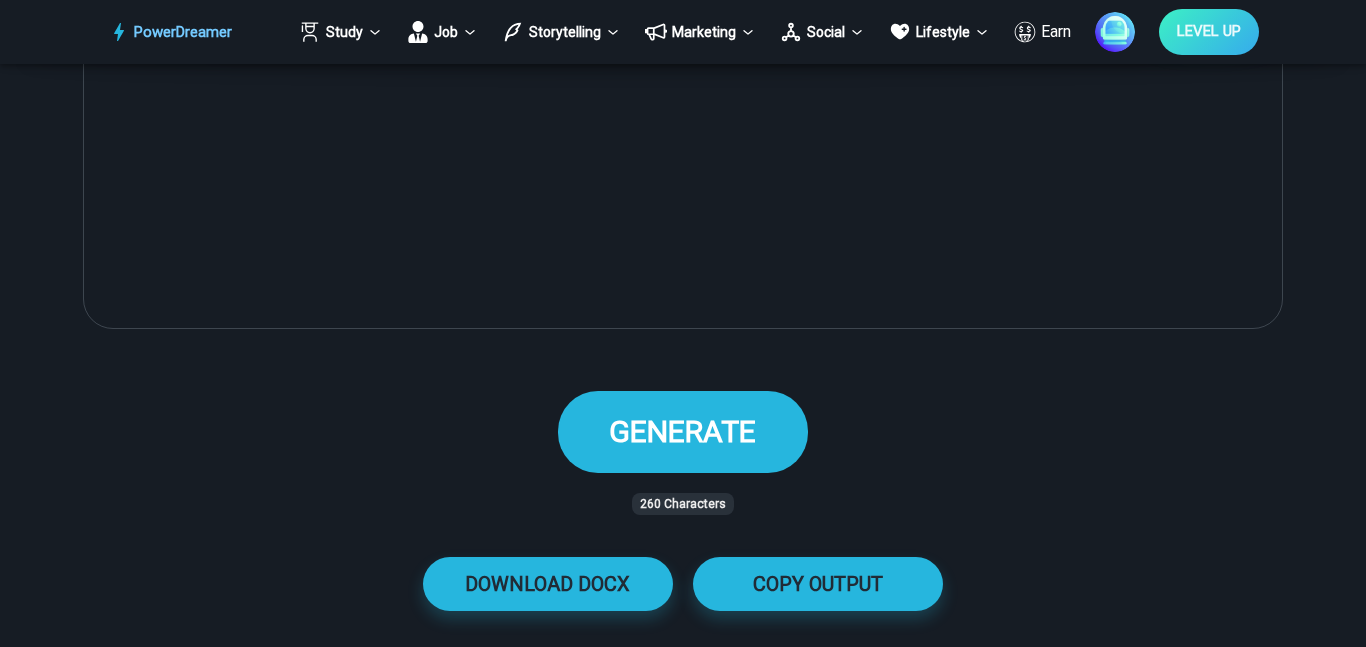 click on "GENERATE" at bounding box center [682, 431] 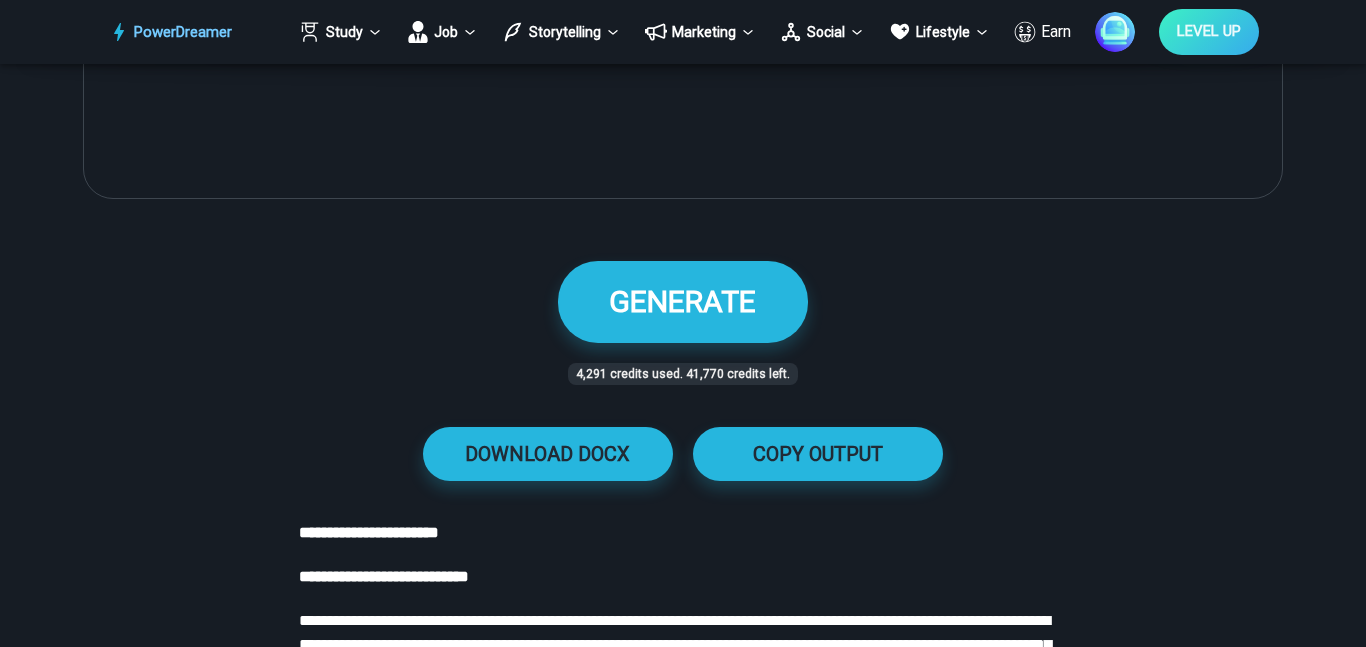 scroll, scrollTop: 1311, scrollLeft: 0, axis: vertical 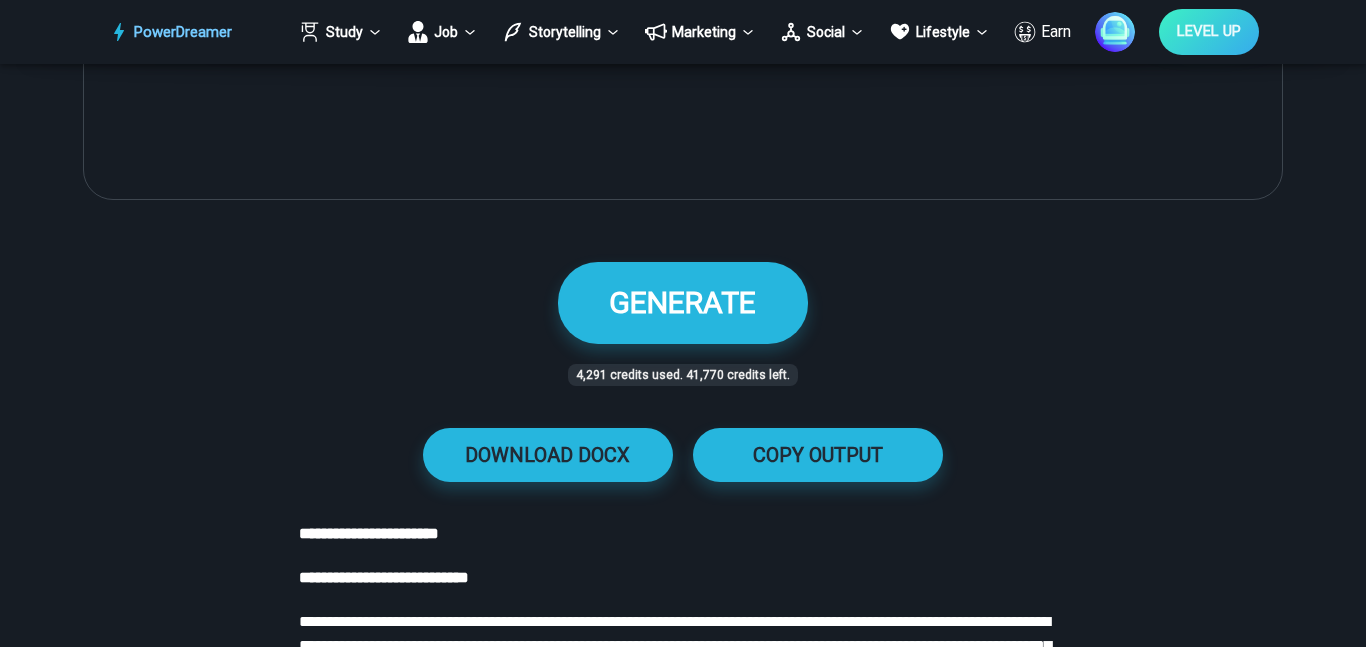 drag, startPoint x: 304, startPoint y: 575, endPoint x: 315, endPoint y: 579, distance: 11.7046995 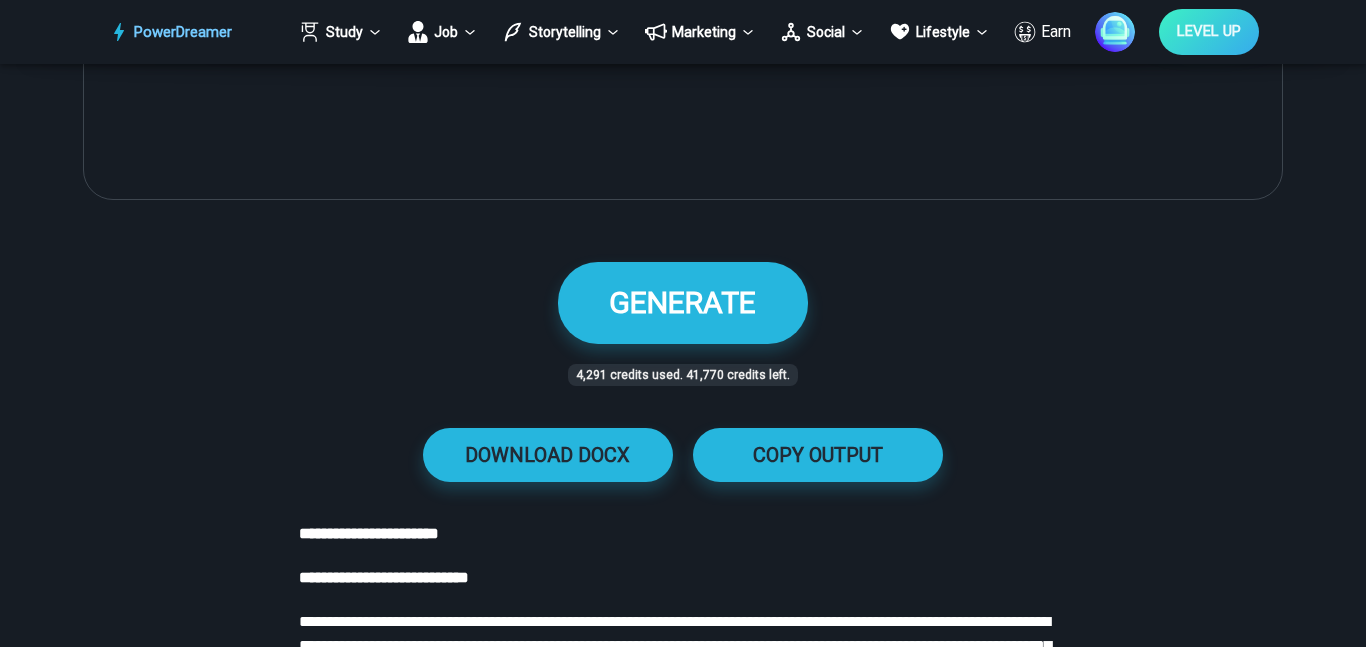 click on "**********" at bounding box center (384, 577) 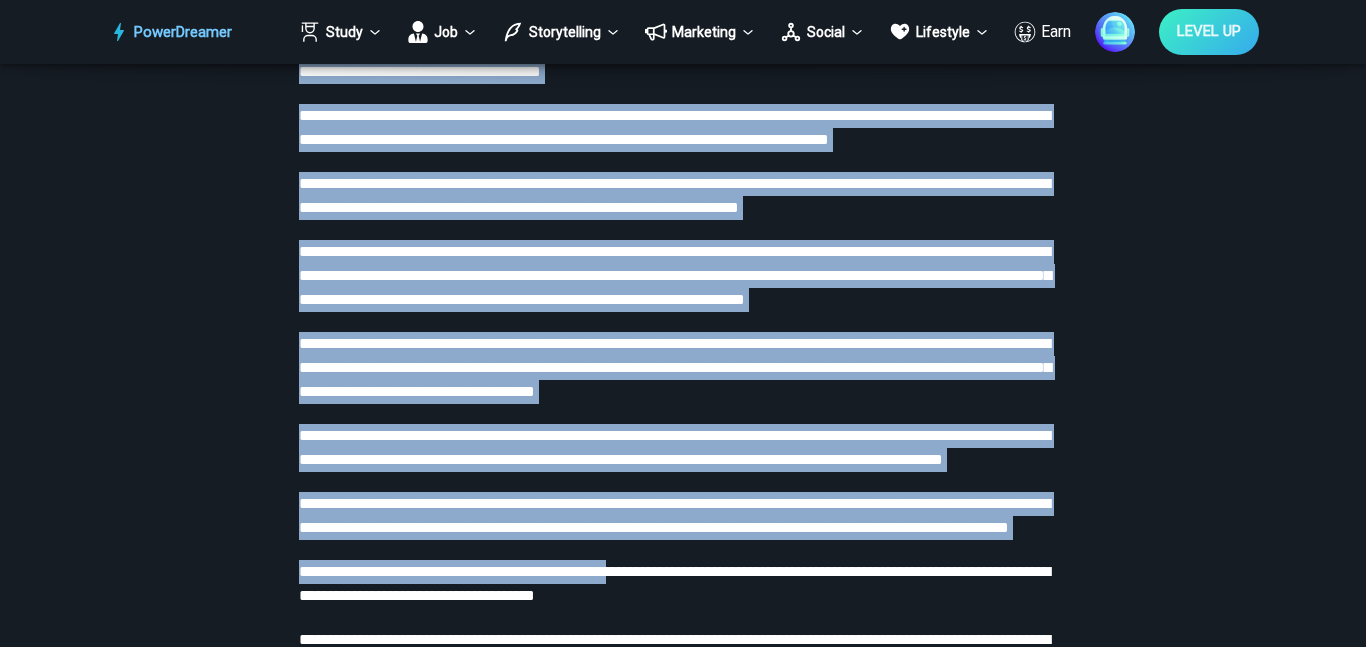 scroll, scrollTop: 1947, scrollLeft: 0, axis: vertical 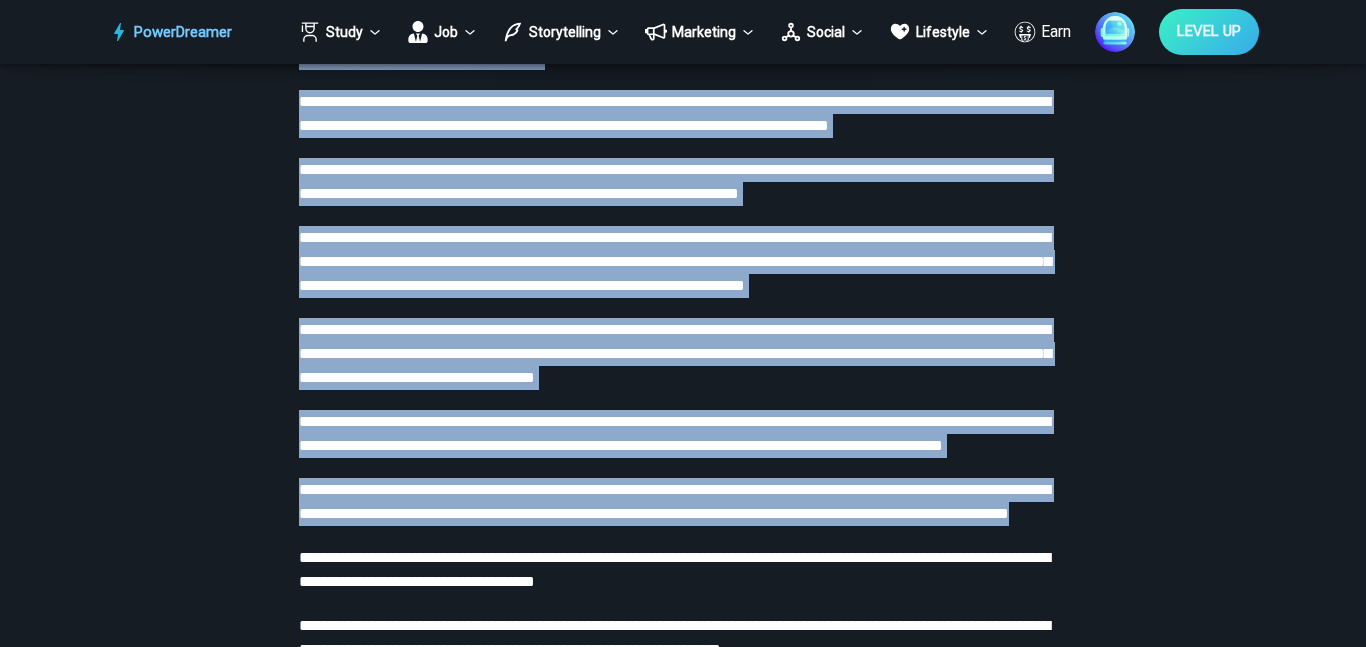 drag, startPoint x: 298, startPoint y: 574, endPoint x: 705, endPoint y: 597, distance: 407.64935 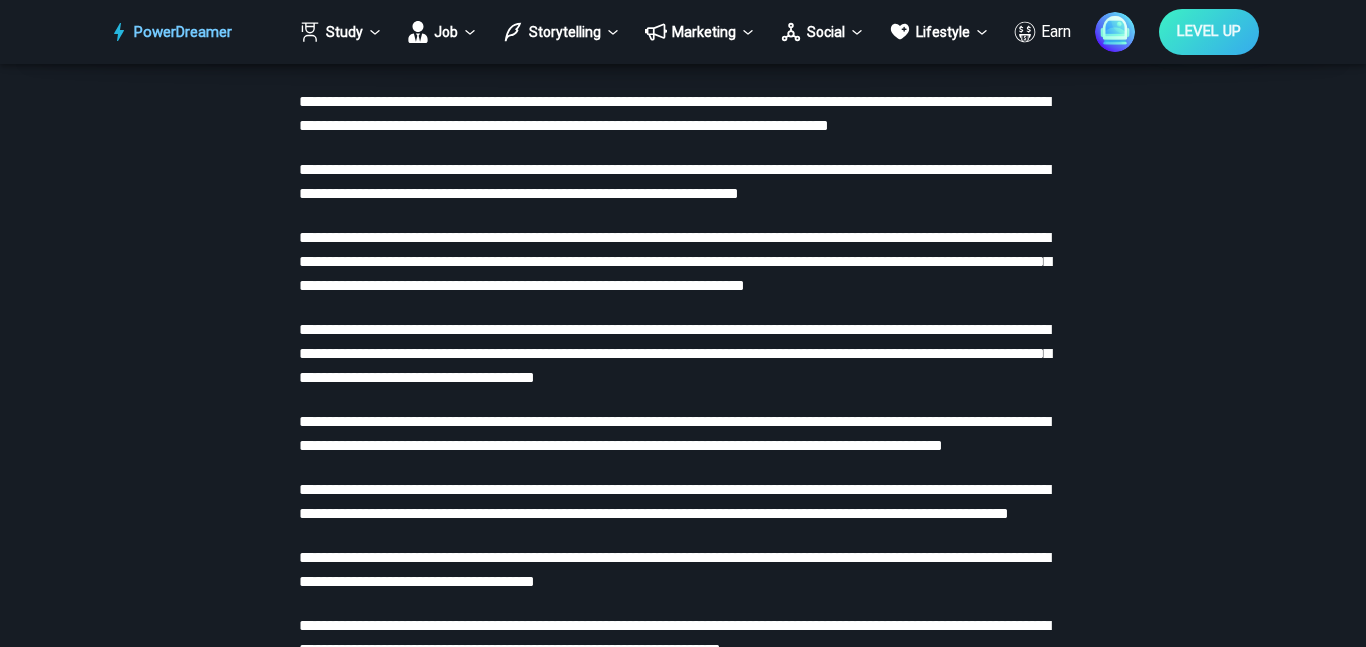 scroll, scrollTop: 1712, scrollLeft: 0, axis: vertical 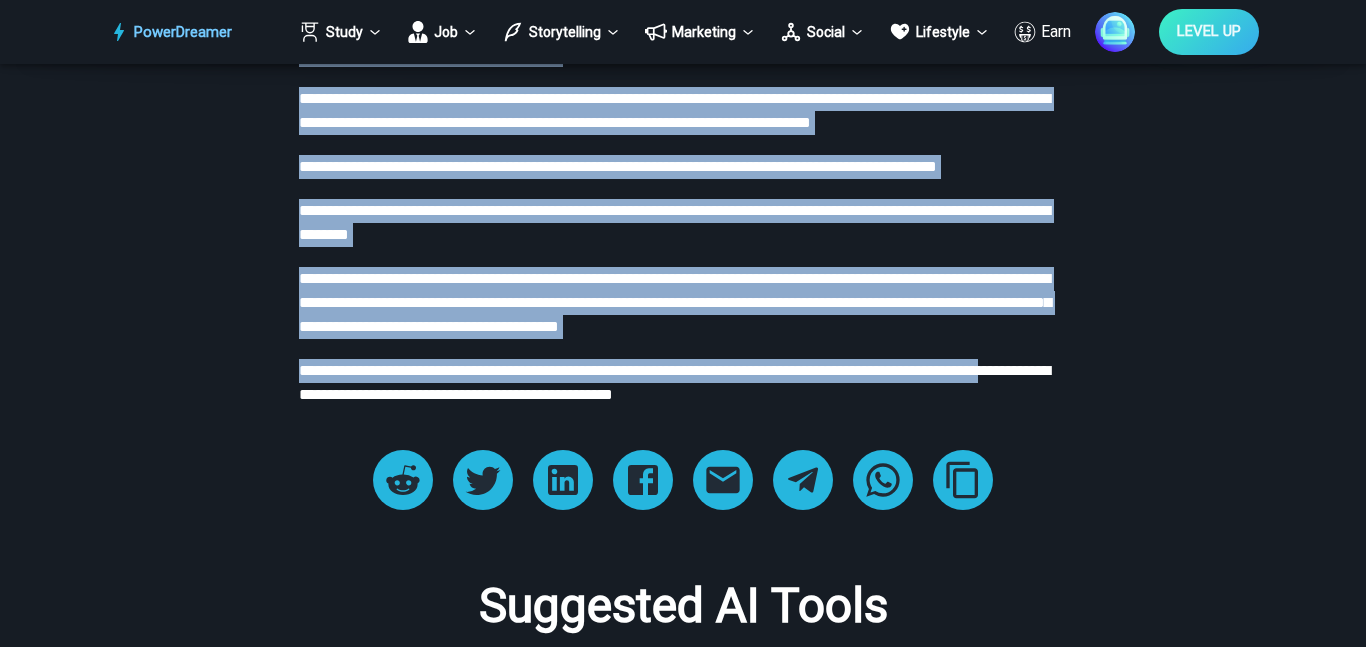 drag, startPoint x: 302, startPoint y: 172, endPoint x: 378, endPoint y: 545, distance: 380.66388 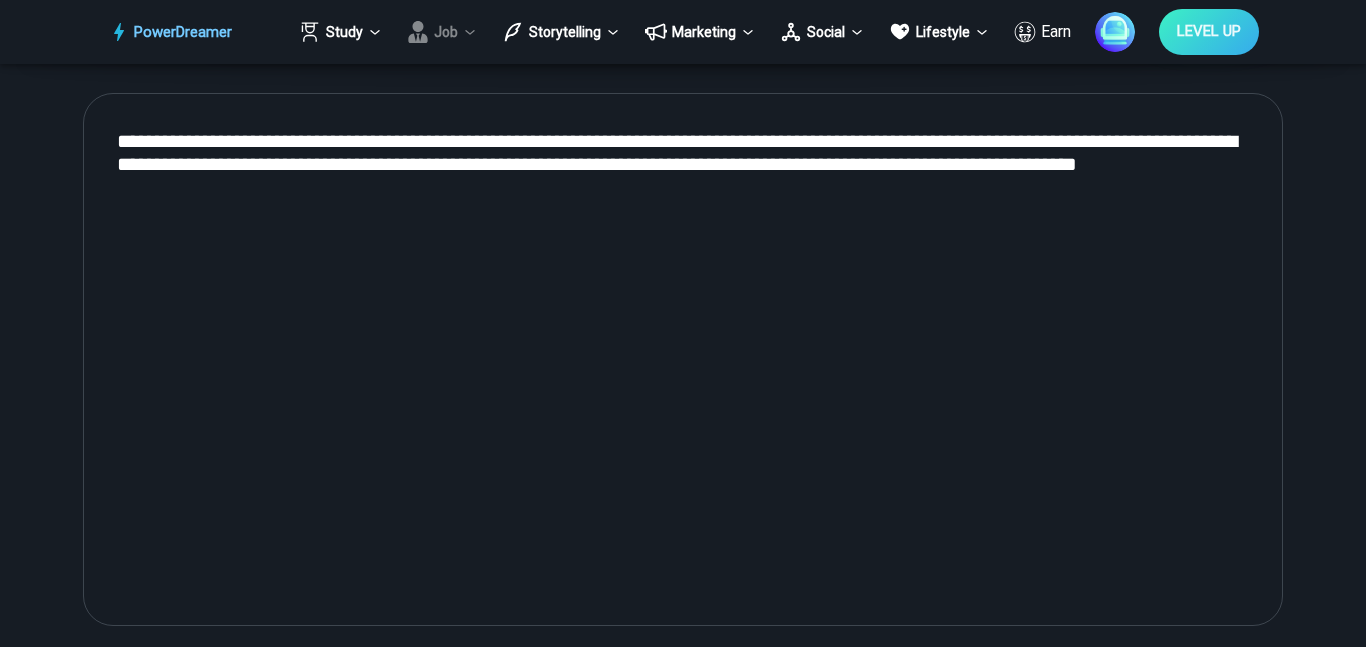scroll, scrollTop: 876, scrollLeft: 0, axis: vertical 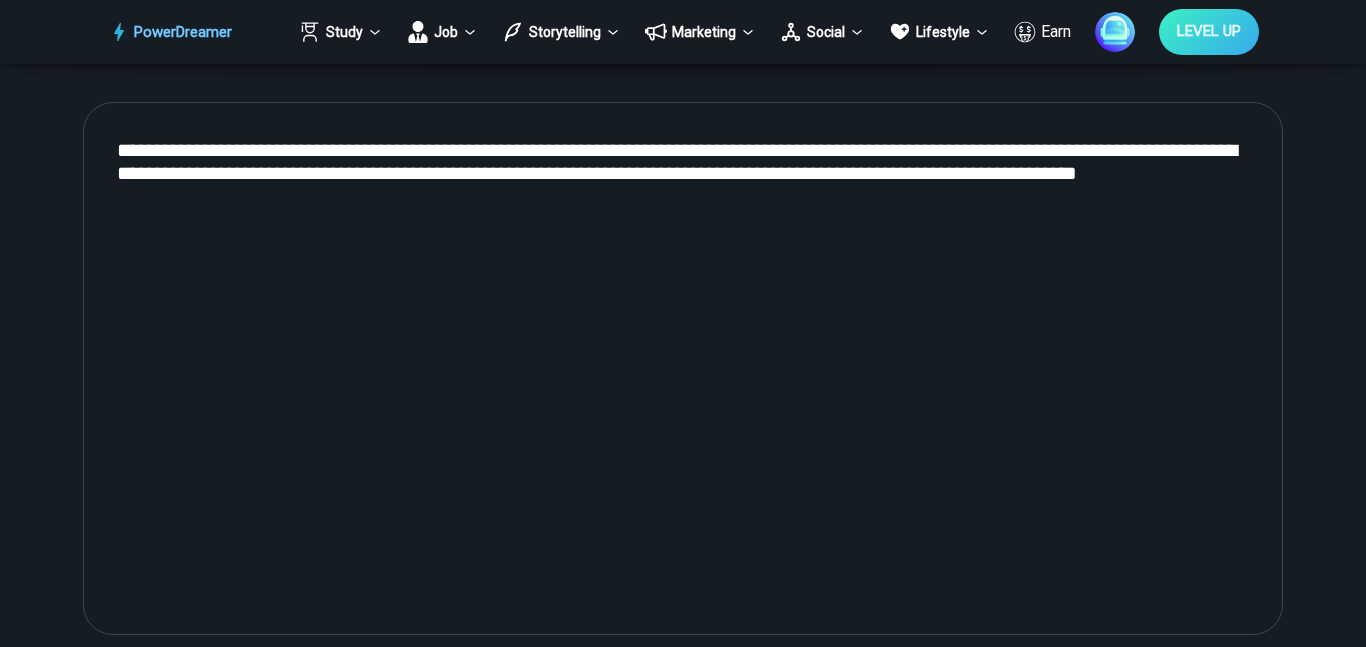click on "**********" at bounding box center [683, 369] 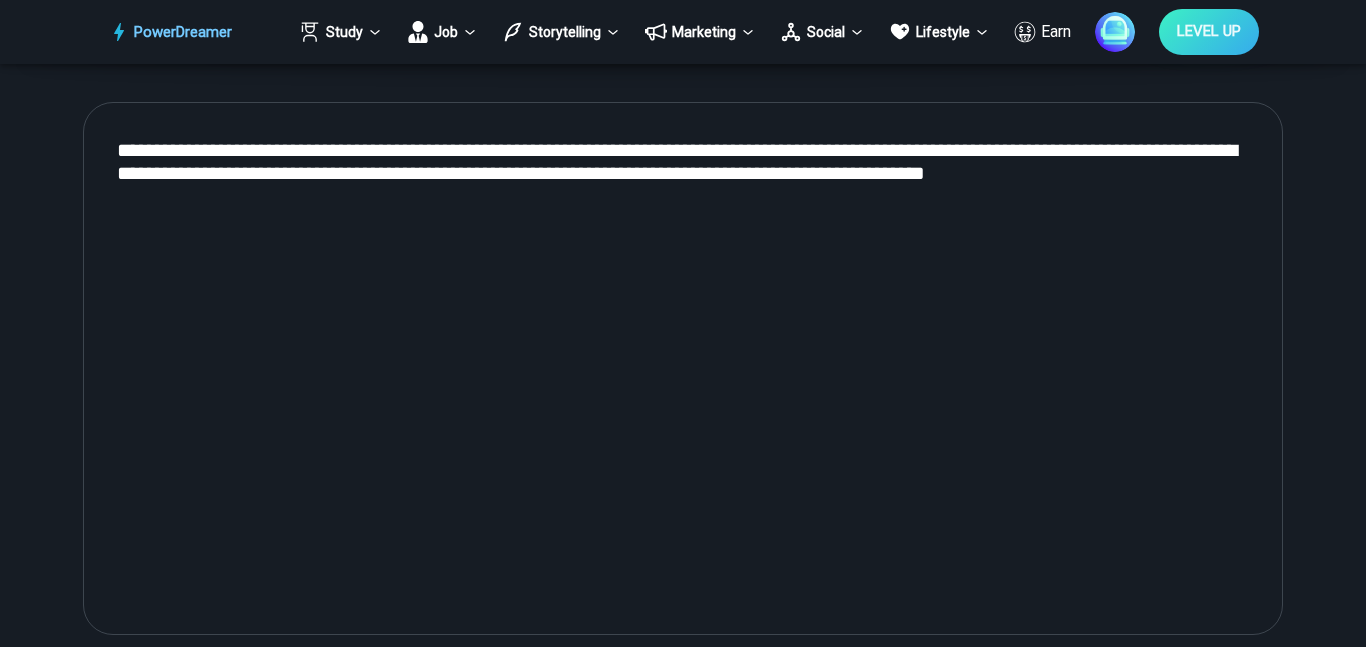 drag, startPoint x: 1190, startPoint y: 180, endPoint x: 329, endPoint y: 177, distance: 861.00525 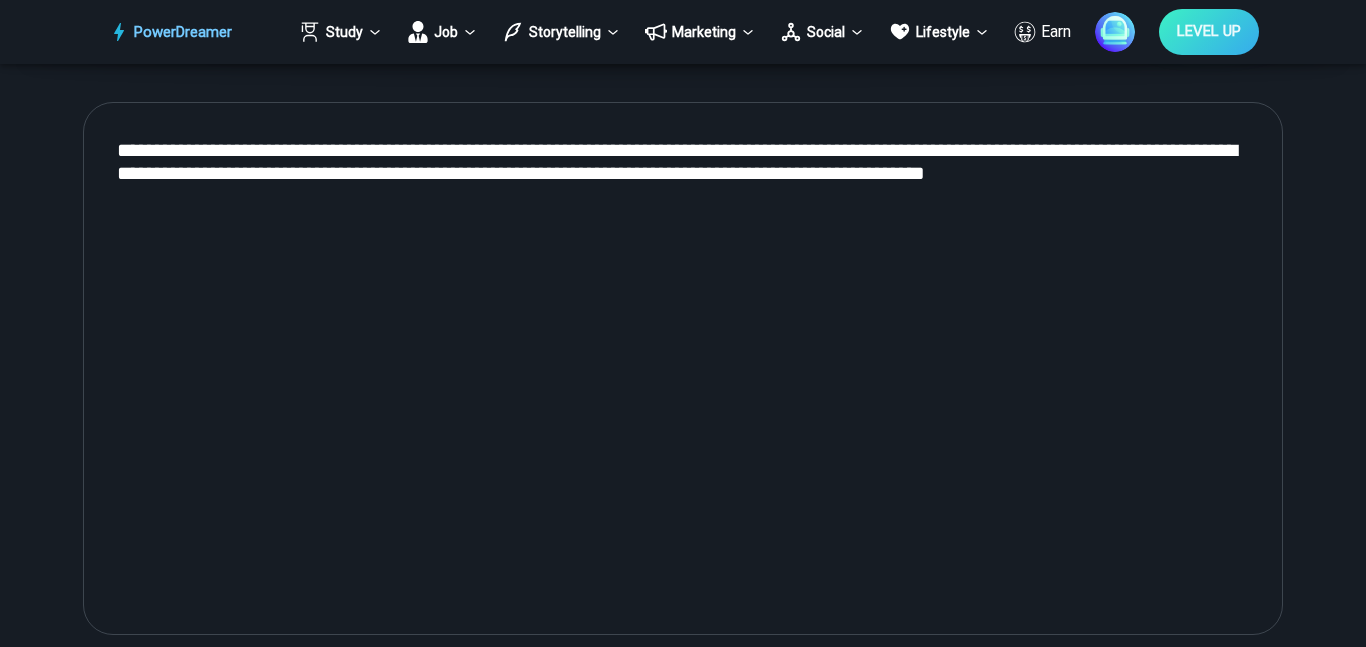 click on "**********" at bounding box center (683, 369) 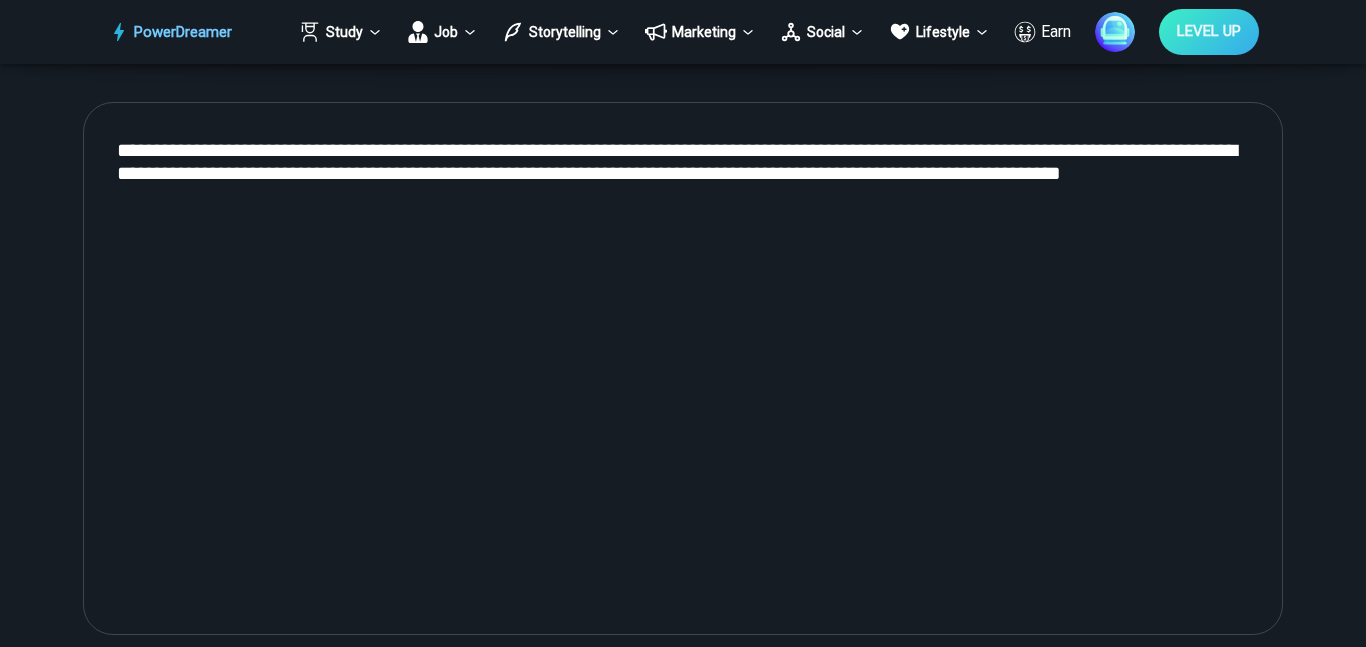 click on "**********" at bounding box center (683, 369) 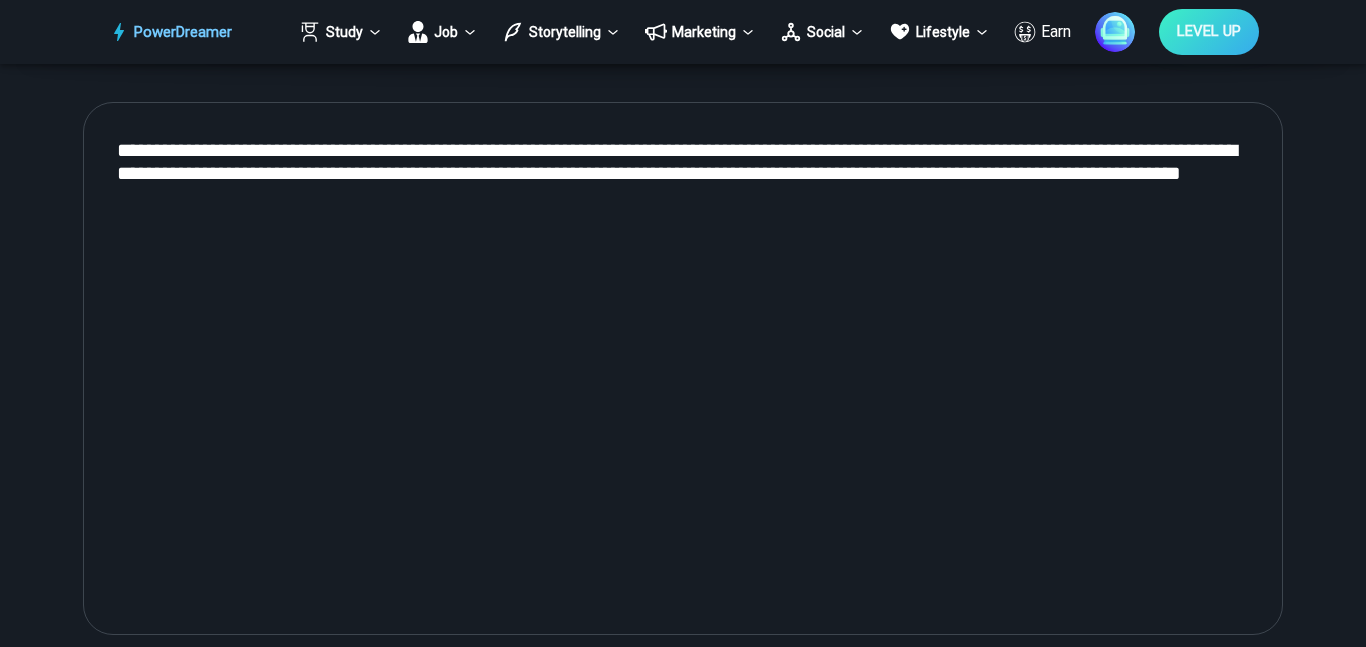 click on "**********" at bounding box center (683, 369) 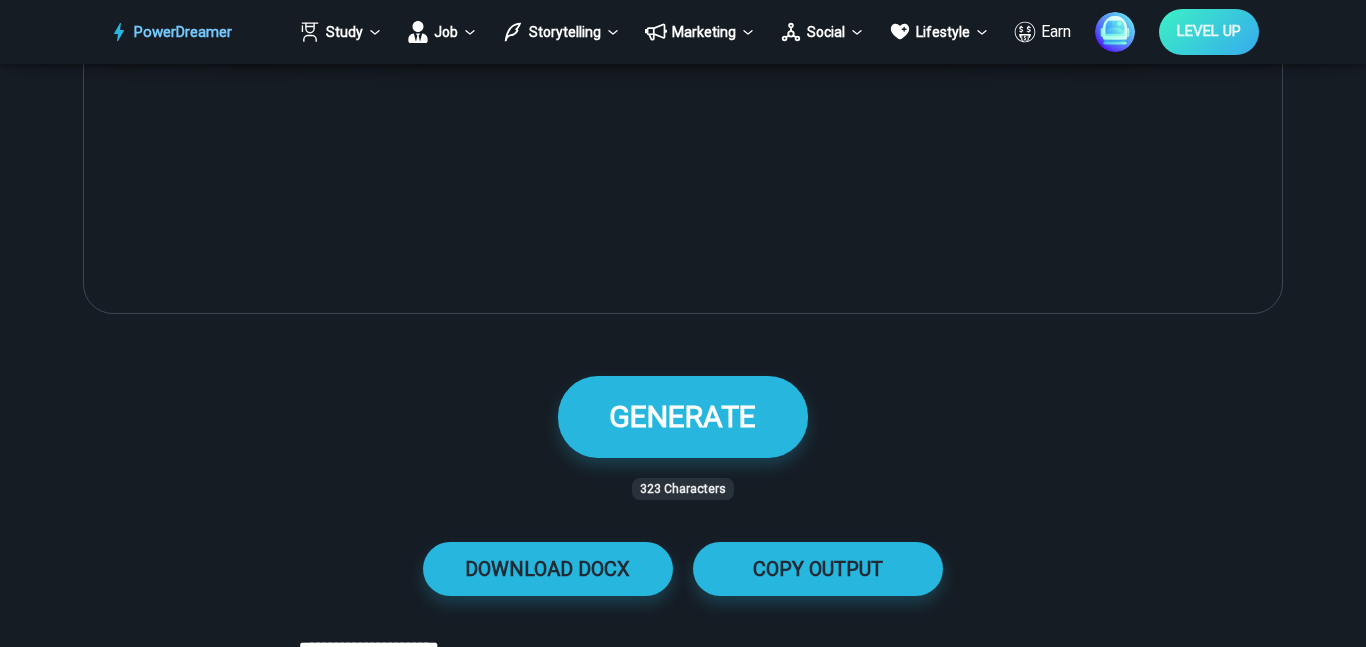 scroll, scrollTop: 1304, scrollLeft: 0, axis: vertical 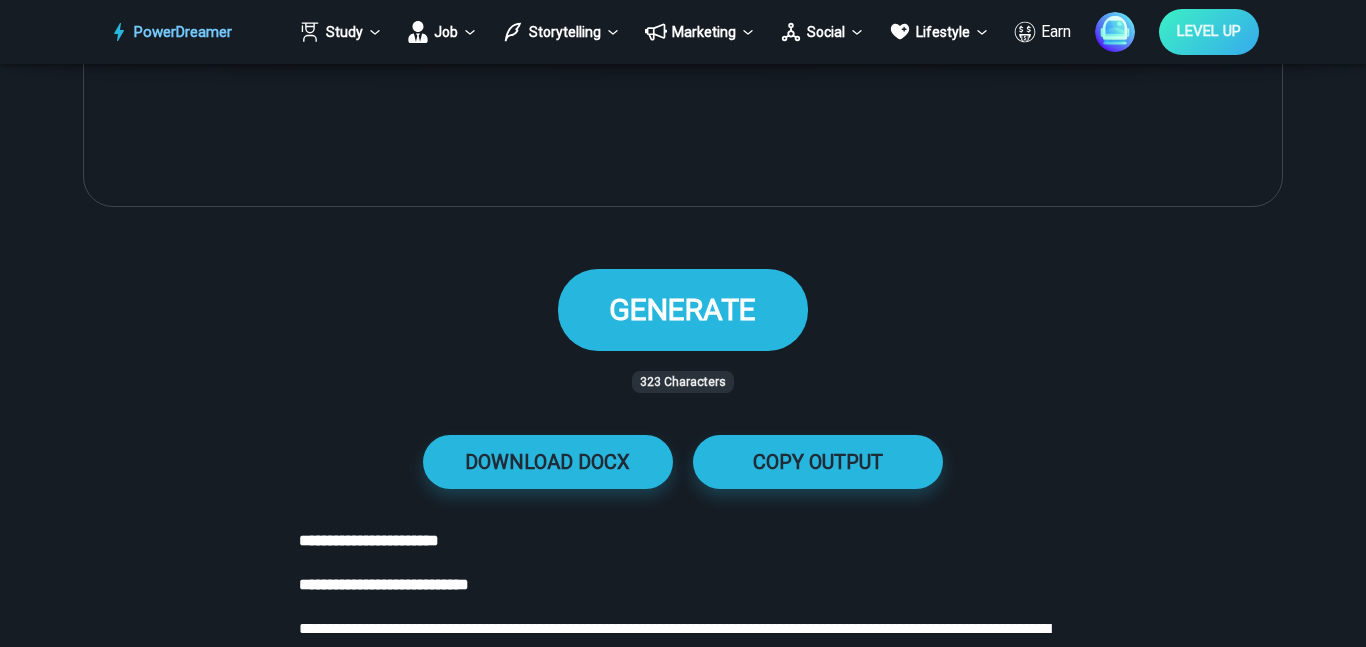 type on "**********" 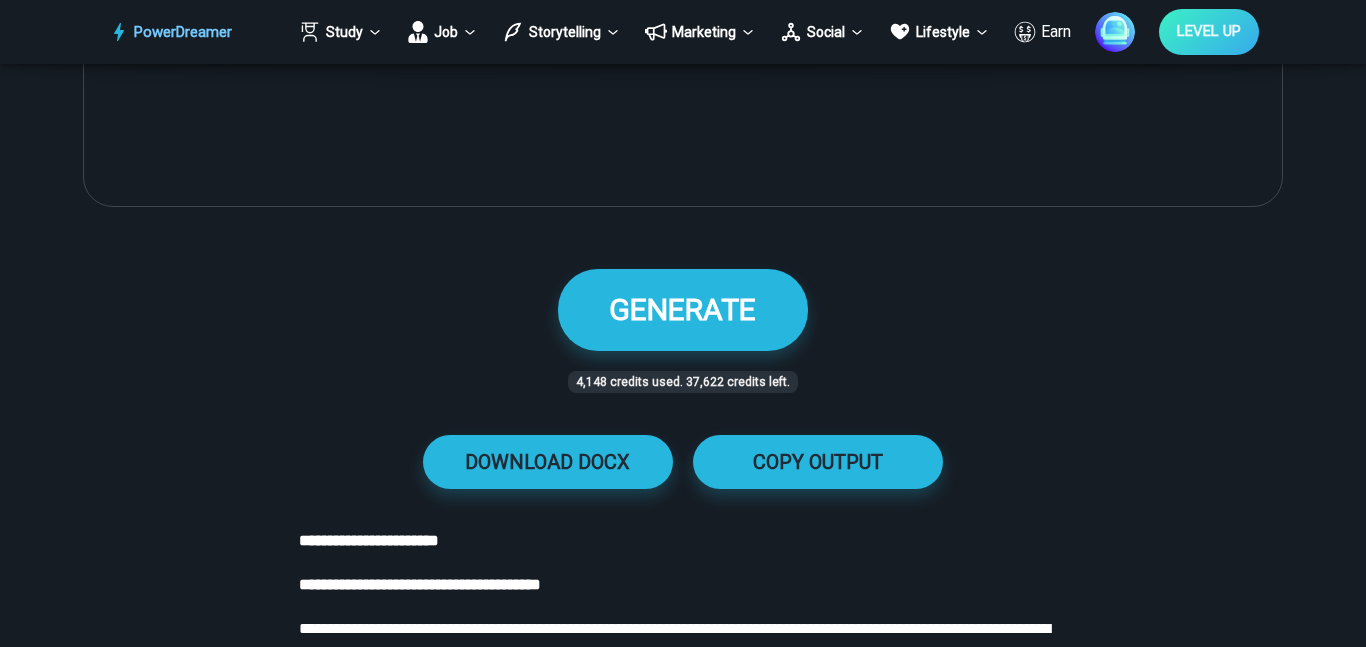 click on "**********" at bounding box center [683, 1160] 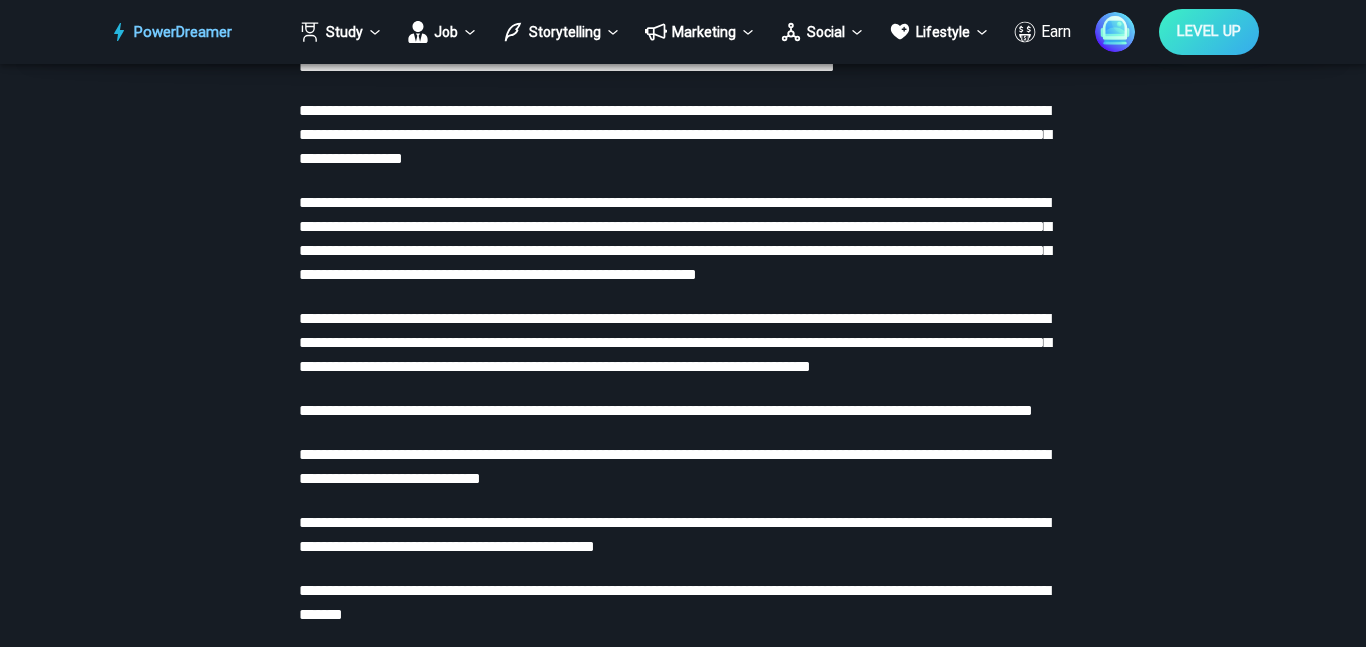 scroll, scrollTop: 2211, scrollLeft: 0, axis: vertical 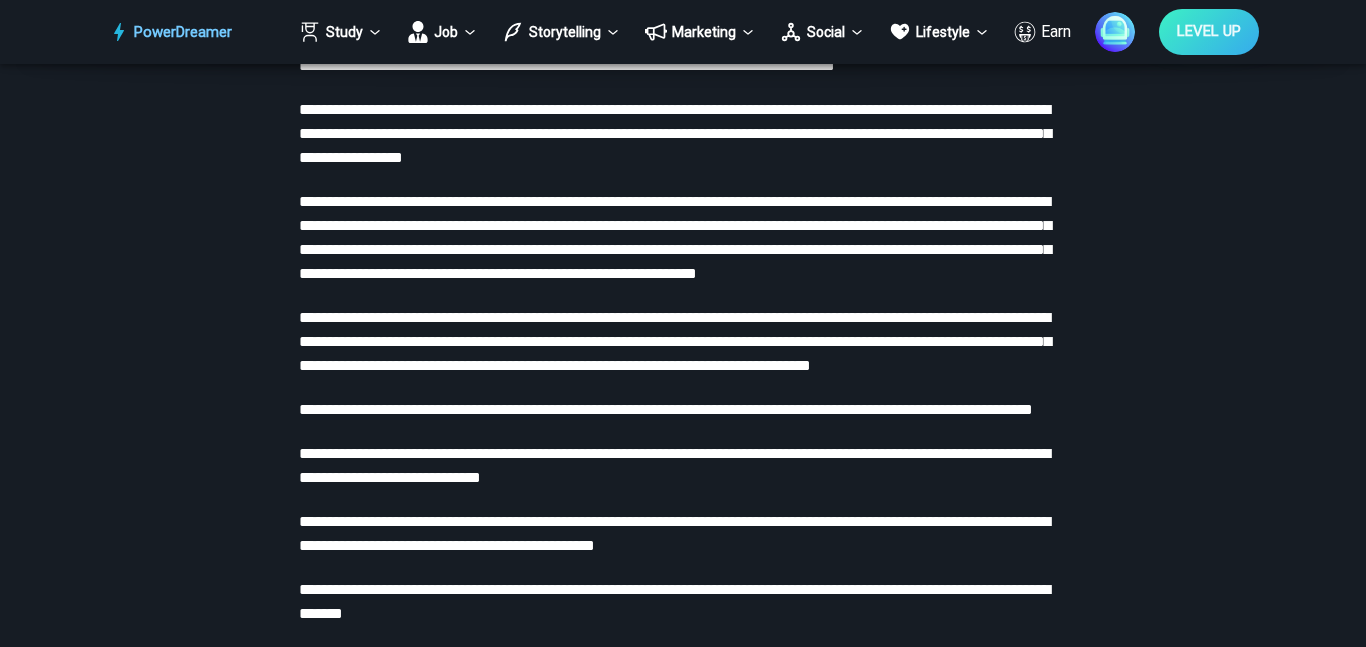 click on "**********" at bounding box center (674, 533) 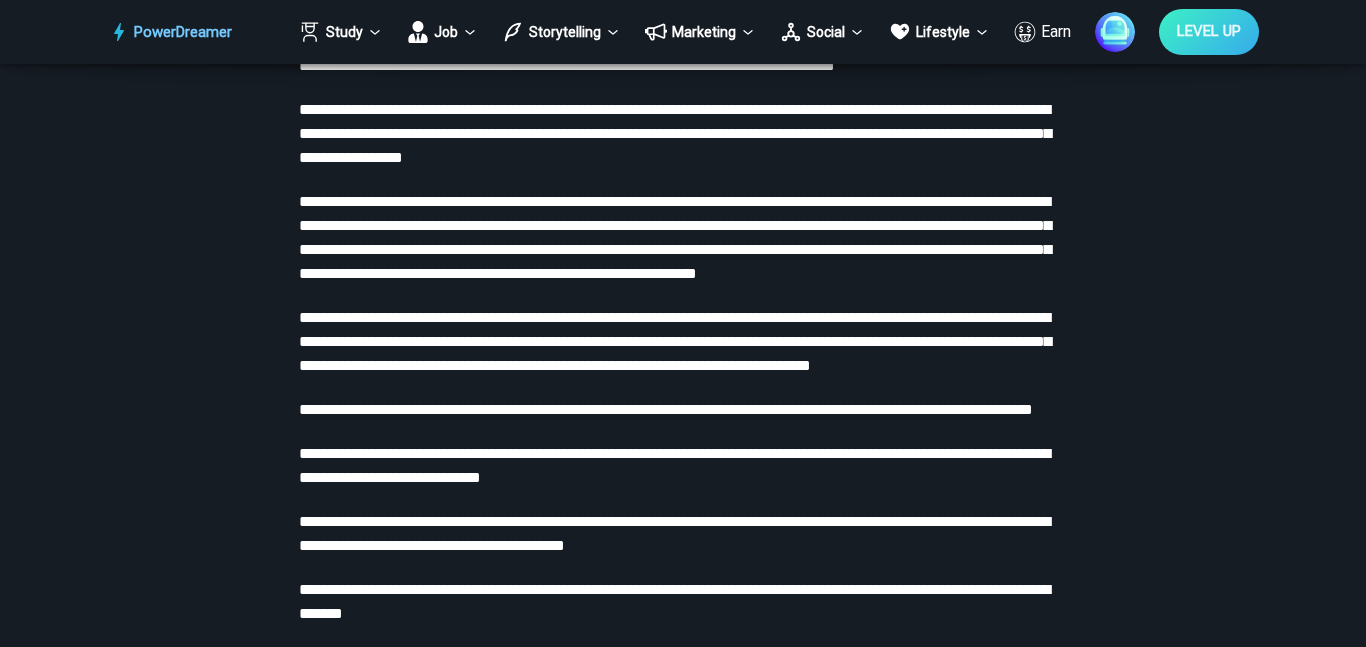 type 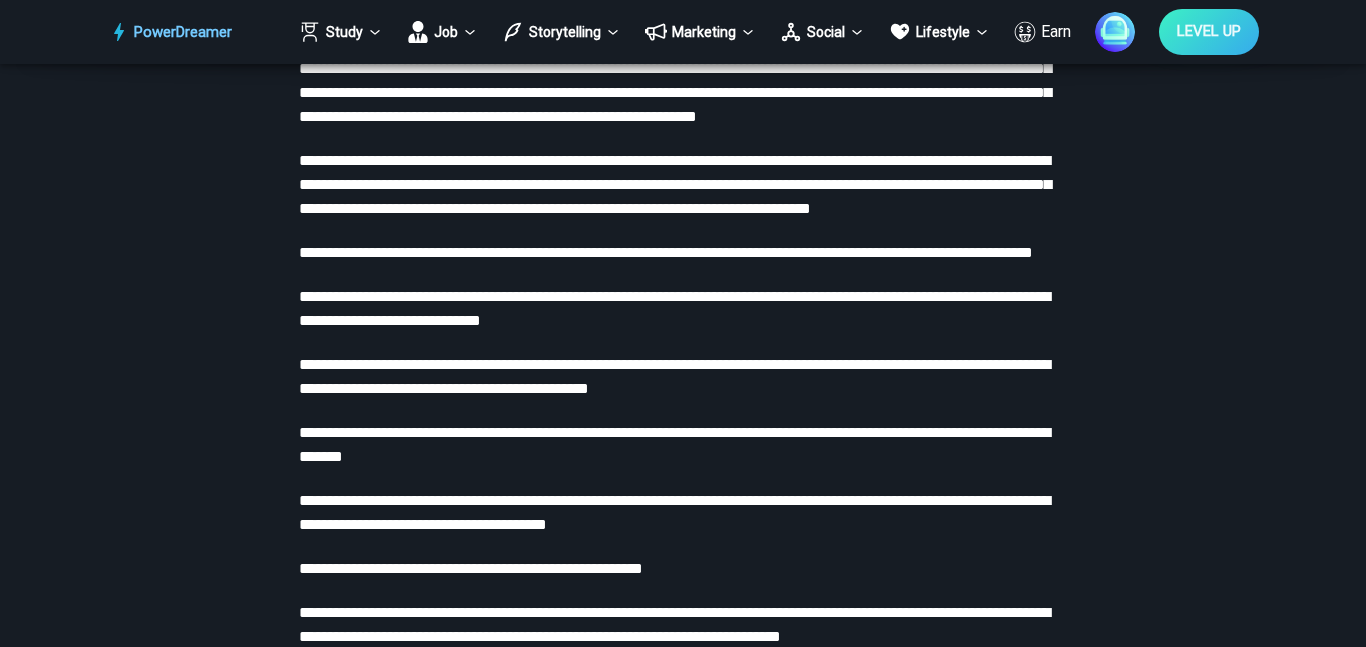 scroll, scrollTop: 2370, scrollLeft: 0, axis: vertical 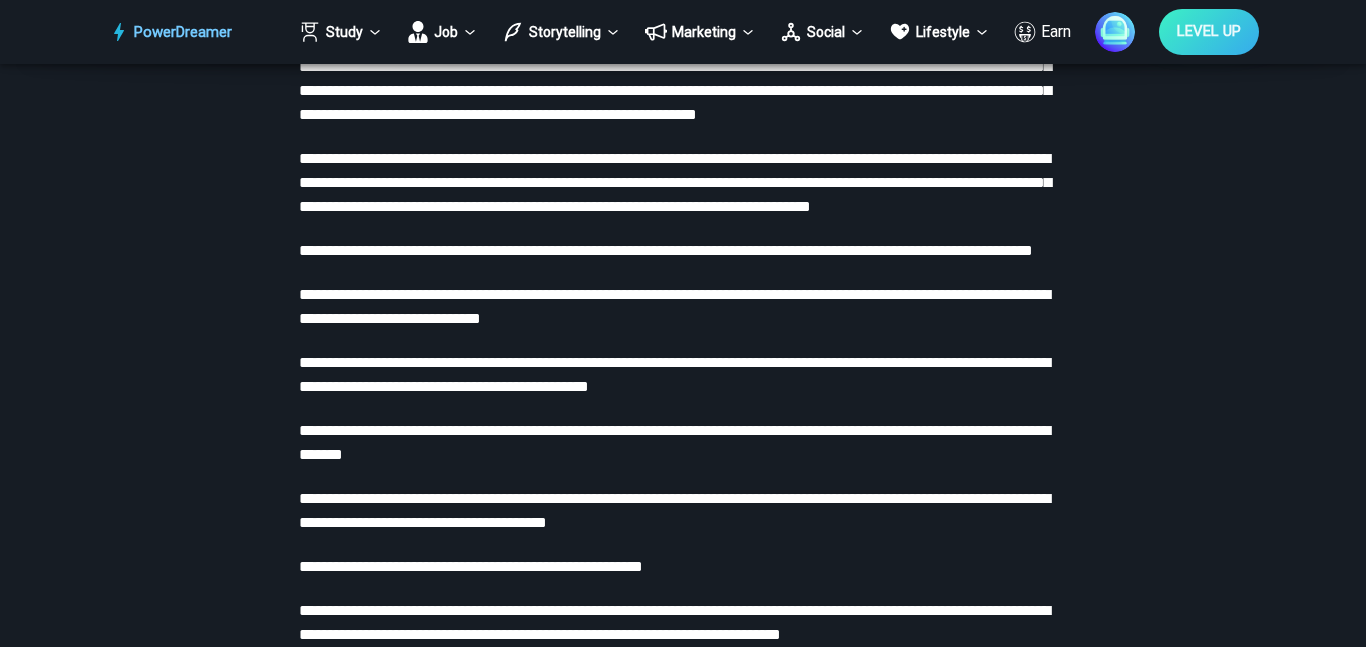 click on "**********" at bounding box center (682, -523) 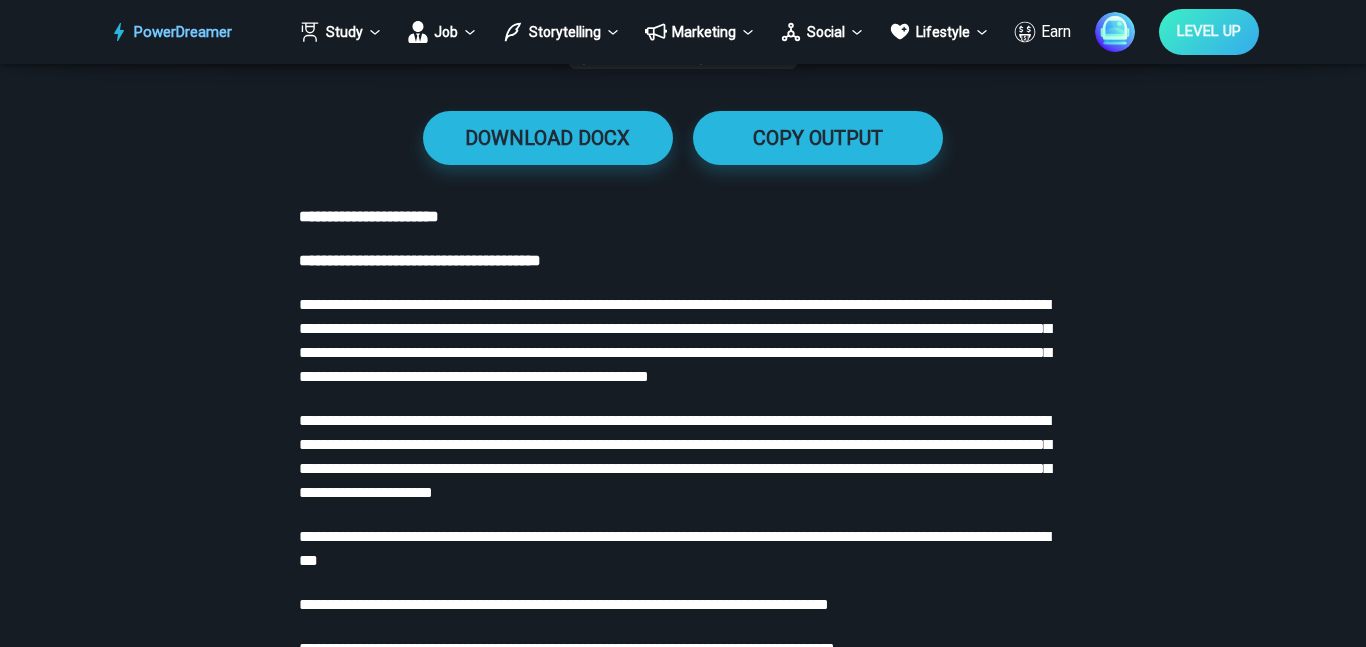 scroll, scrollTop: 1604, scrollLeft: 0, axis: vertical 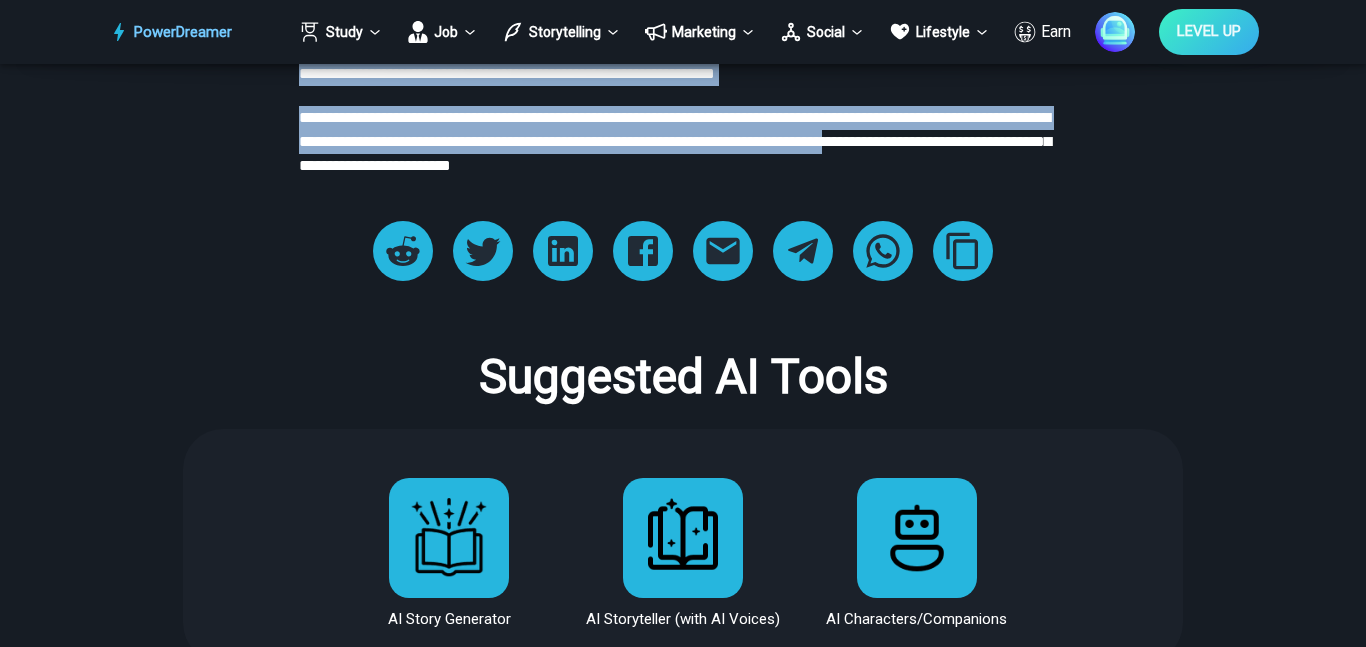drag, startPoint x: 300, startPoint y: 282, endPoint x: 1026, endPoint y: 246, distance: 726.892 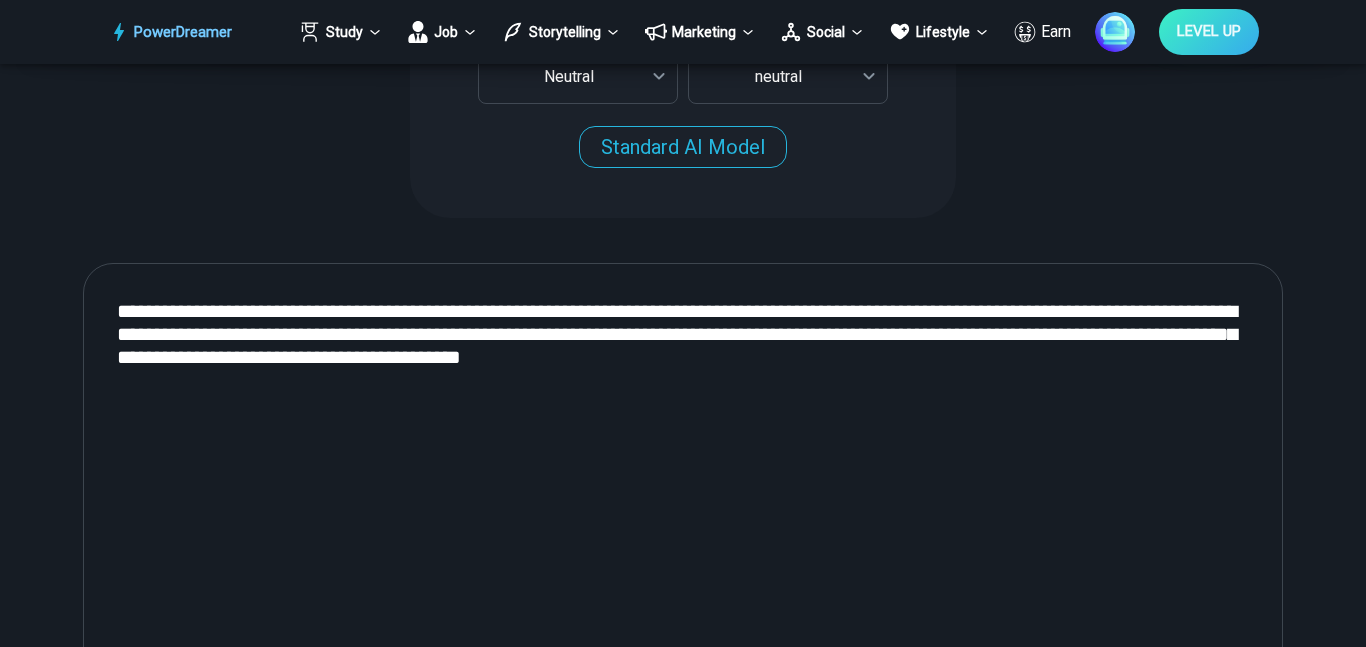 scroll, scrollTop: 712, scrollLeft: 0, axis: vertical 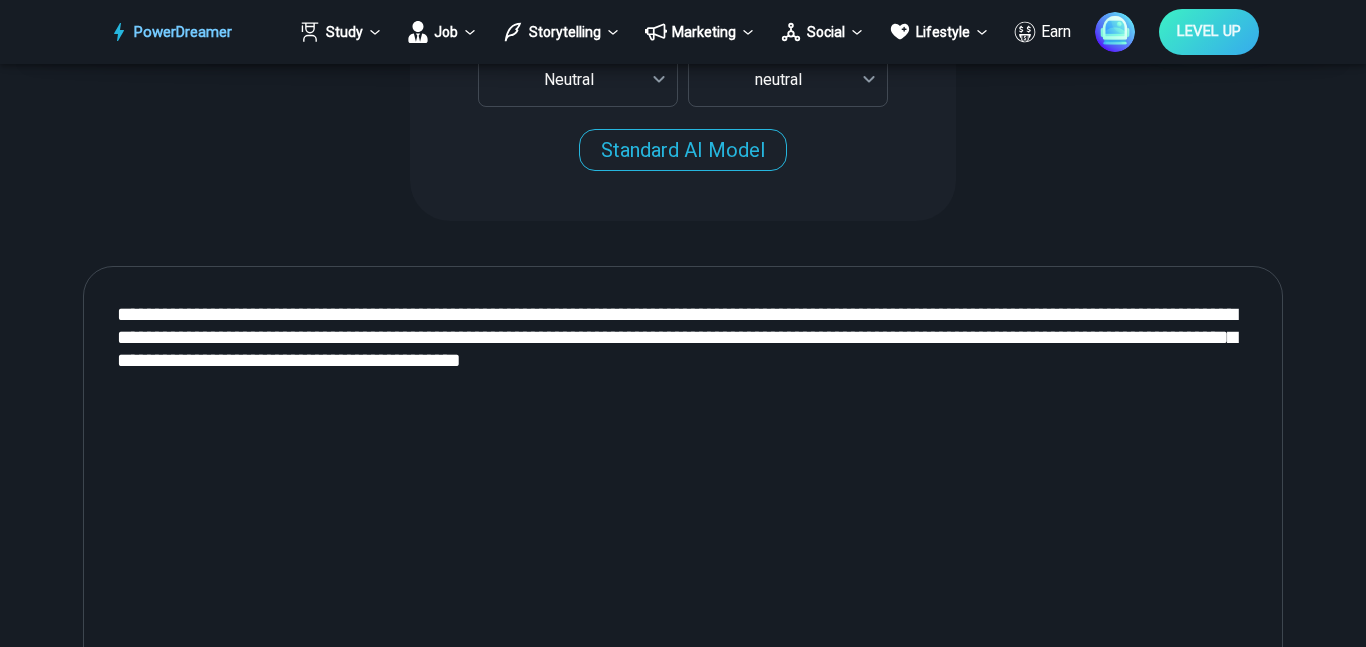 click on "**********" at bounding box center (683, 533) 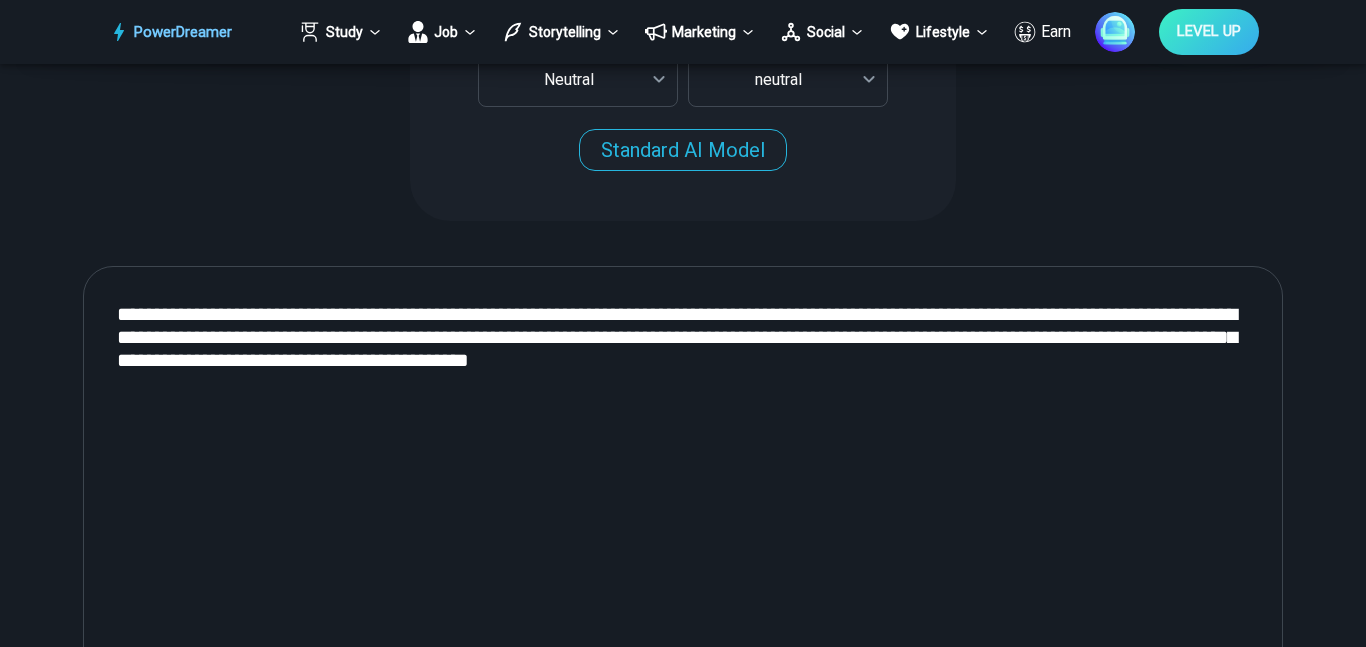 drag, startPoint x: 742, startPoint y: 307, endPoint x: 1218, endPoint y: 483, distance: 507.49582 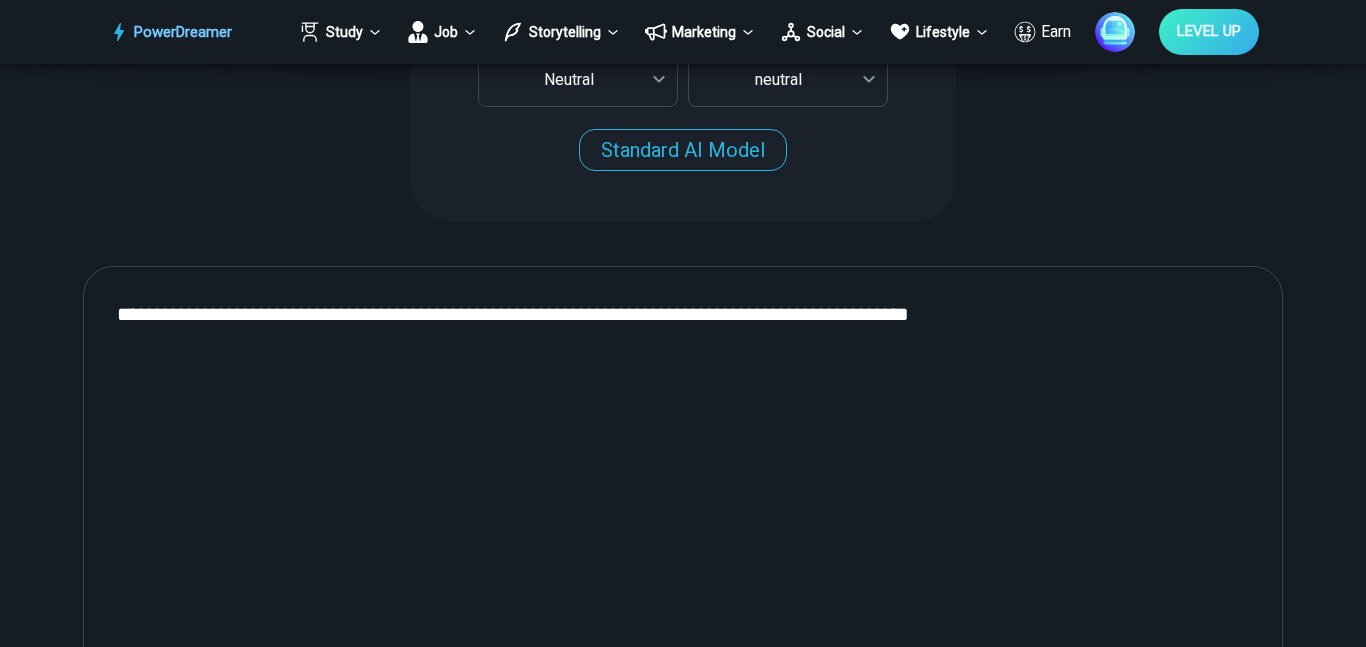 drag, startPoint x: 580, startPoint y: 314, endPoint x: 490, endPoint y: 310, distance: 90.088844 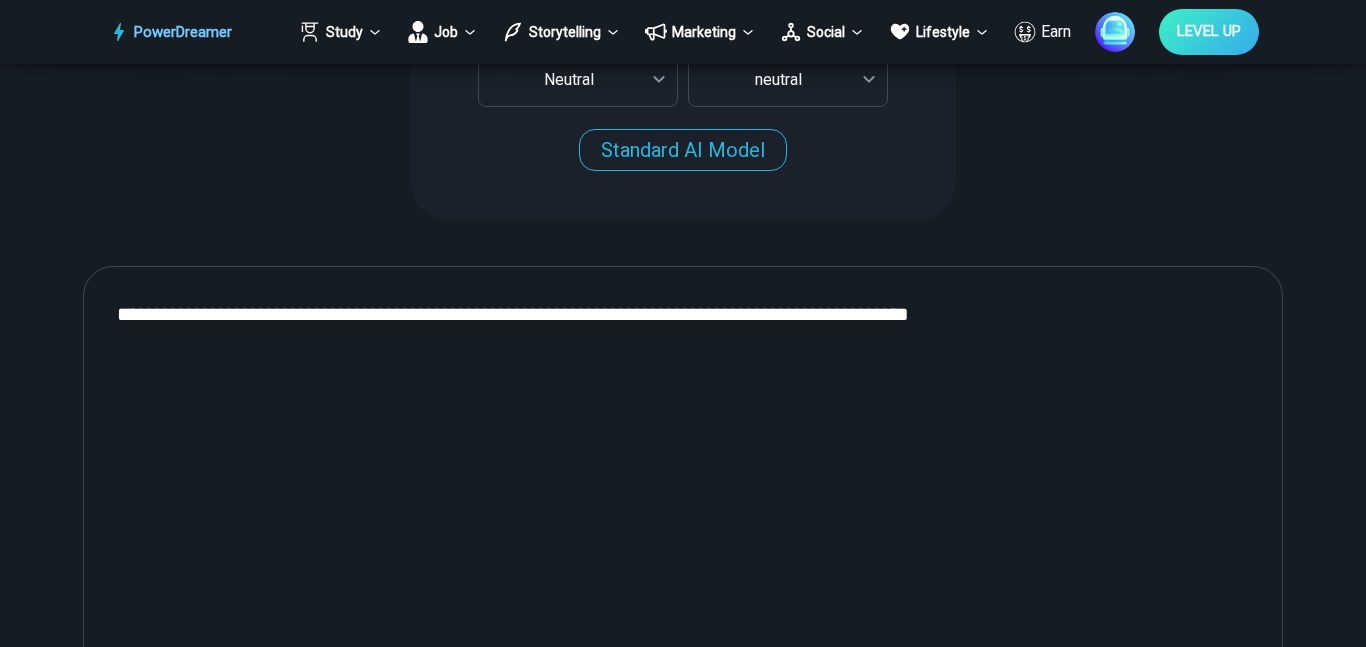 click on "**********" at bounding box center (683, 533) 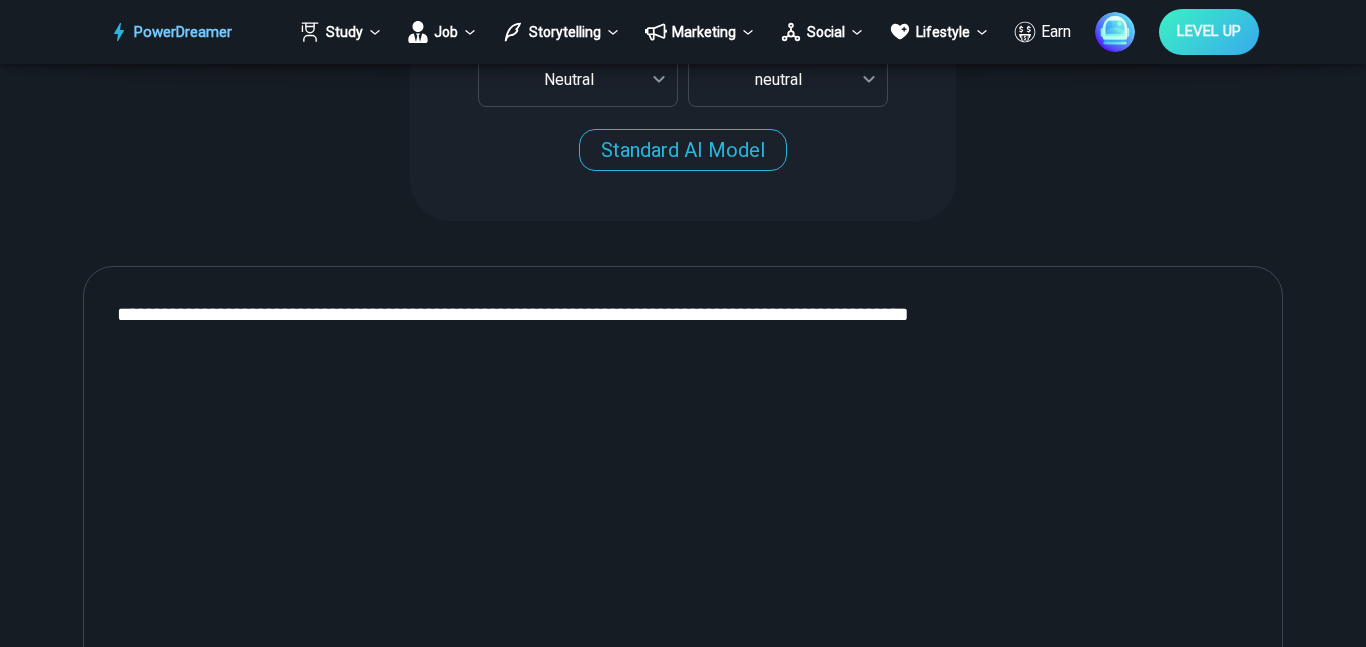 drag, startPoint x: 583, startPoint y: 313, endPoint x: 488, endPoint y: 314, distance: 95.005264 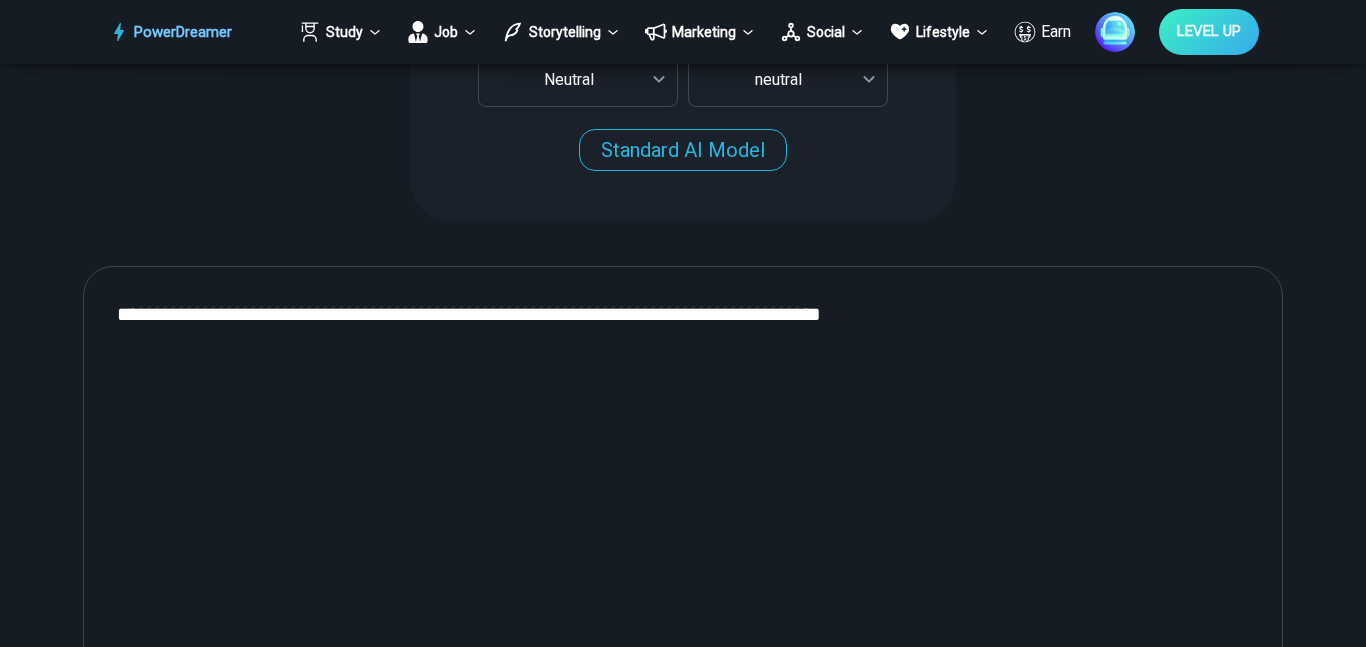 click on "**********" at bounding box center [683, 533] 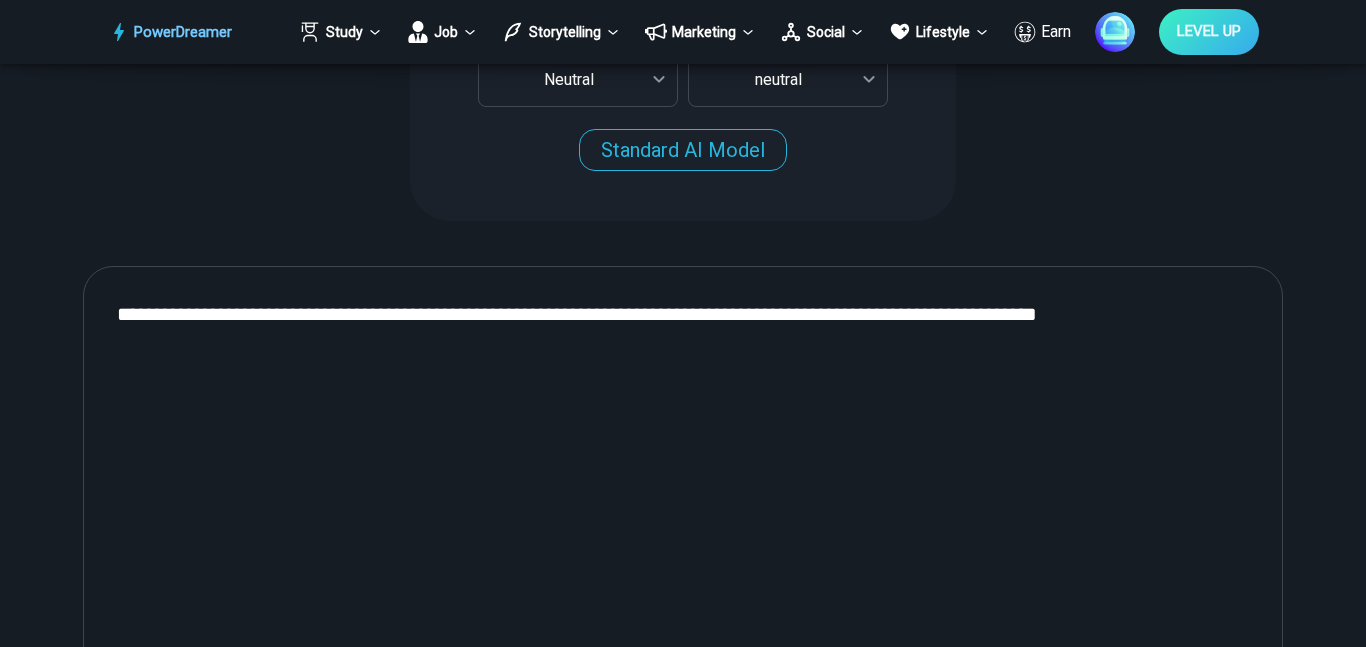 drag, startPoint x: 963, startPoint y: 313, endPoint x: 1284, endPoint y: 326, distance: 321.26312 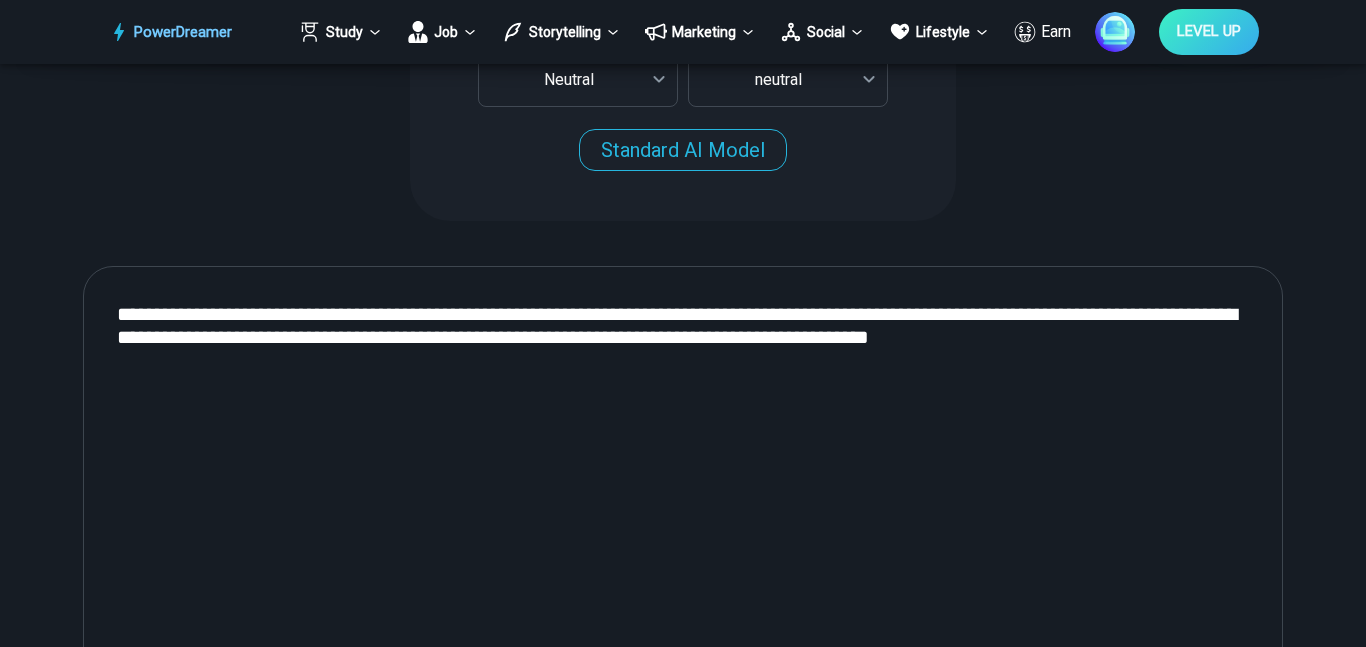 click on "**********" at bounding box center (683, 533) 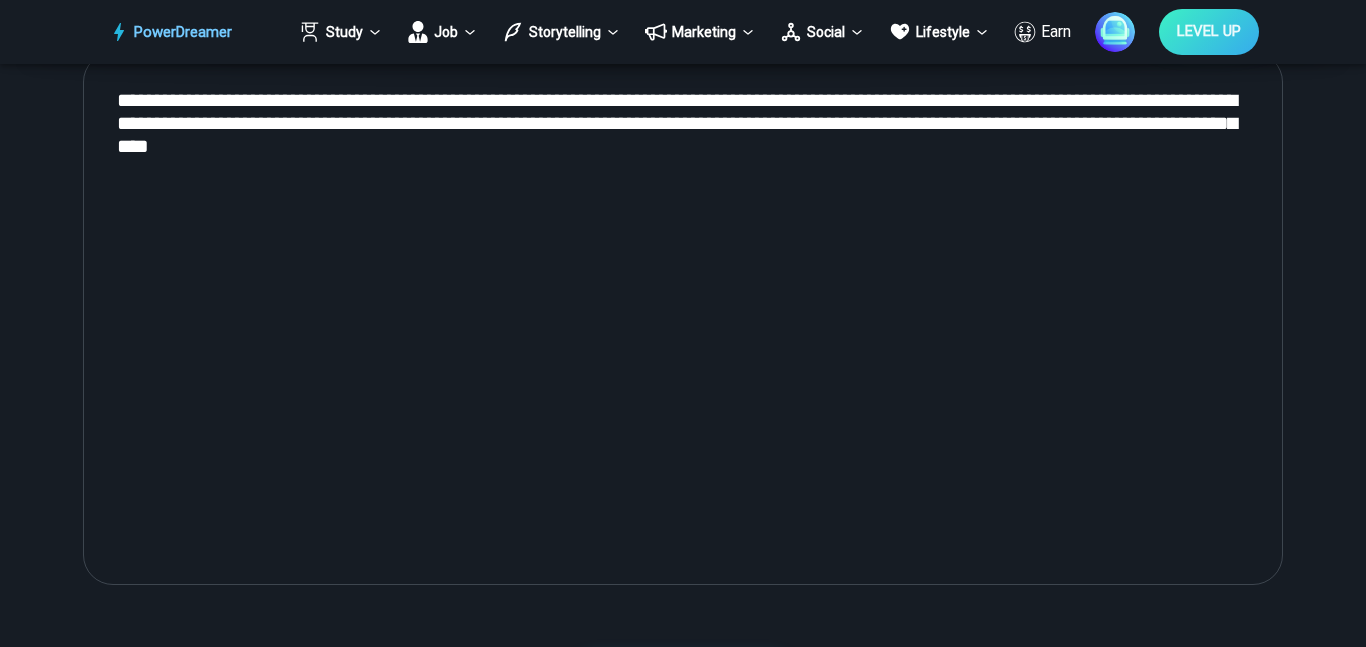 scroll, scrollTop: 970, scrollLeft: 0, axis: vertical 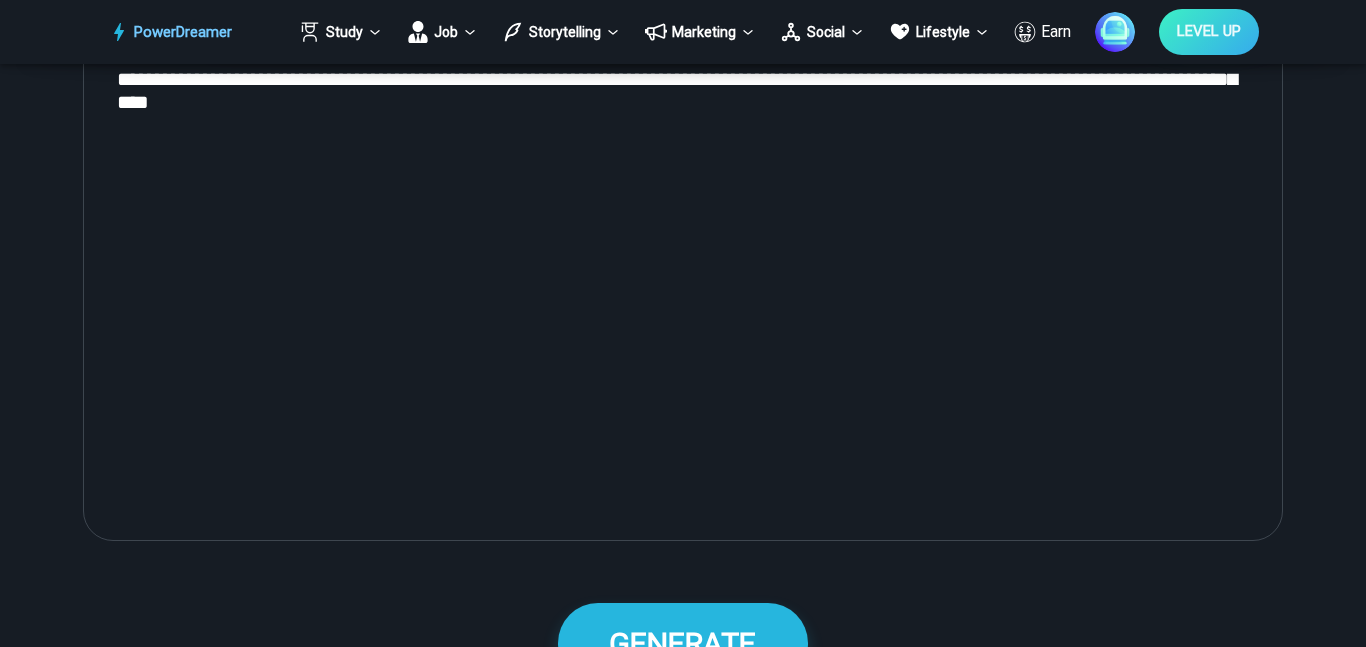 type on "**********" 